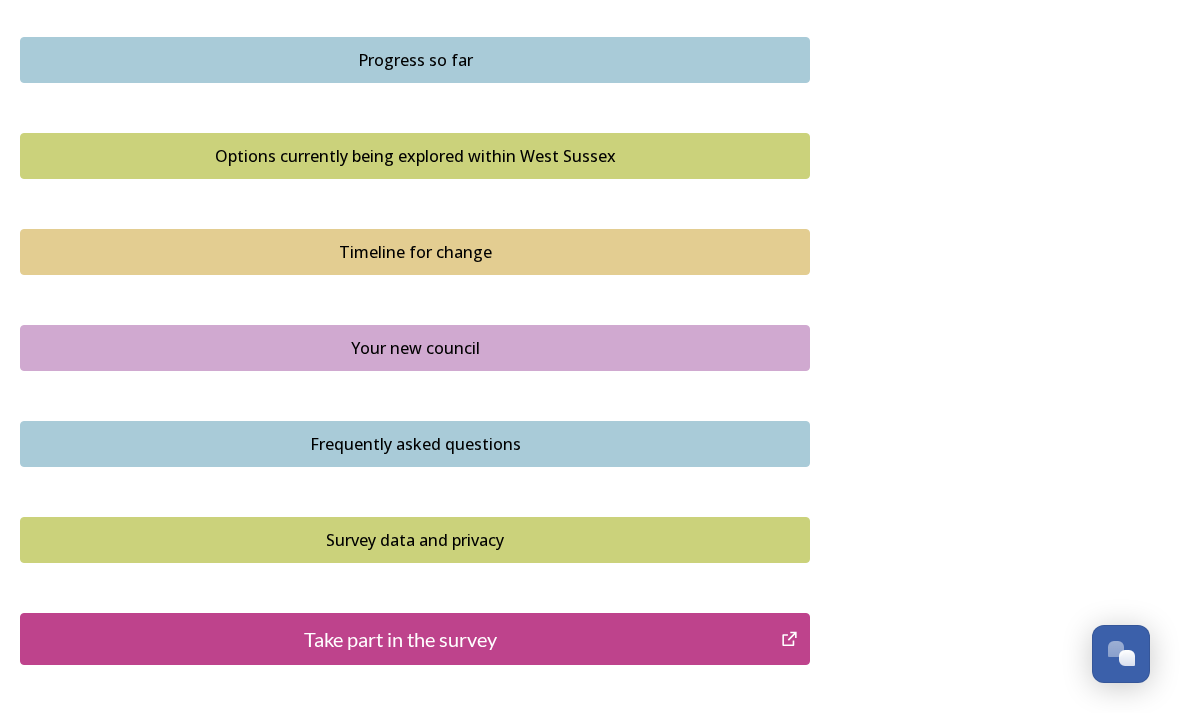 scroll, scrollTop: 1378, scrollLeft: 0, axis: vertical 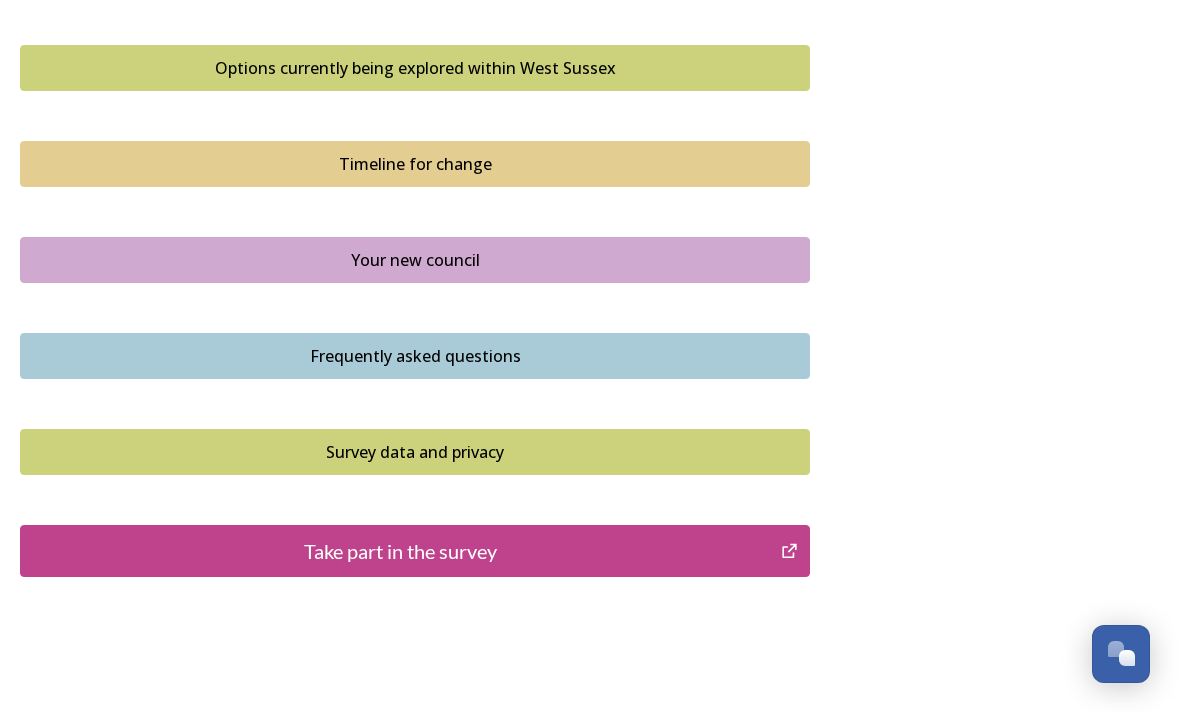 click on "Take part in the survey" at bounding box center [400, 551] 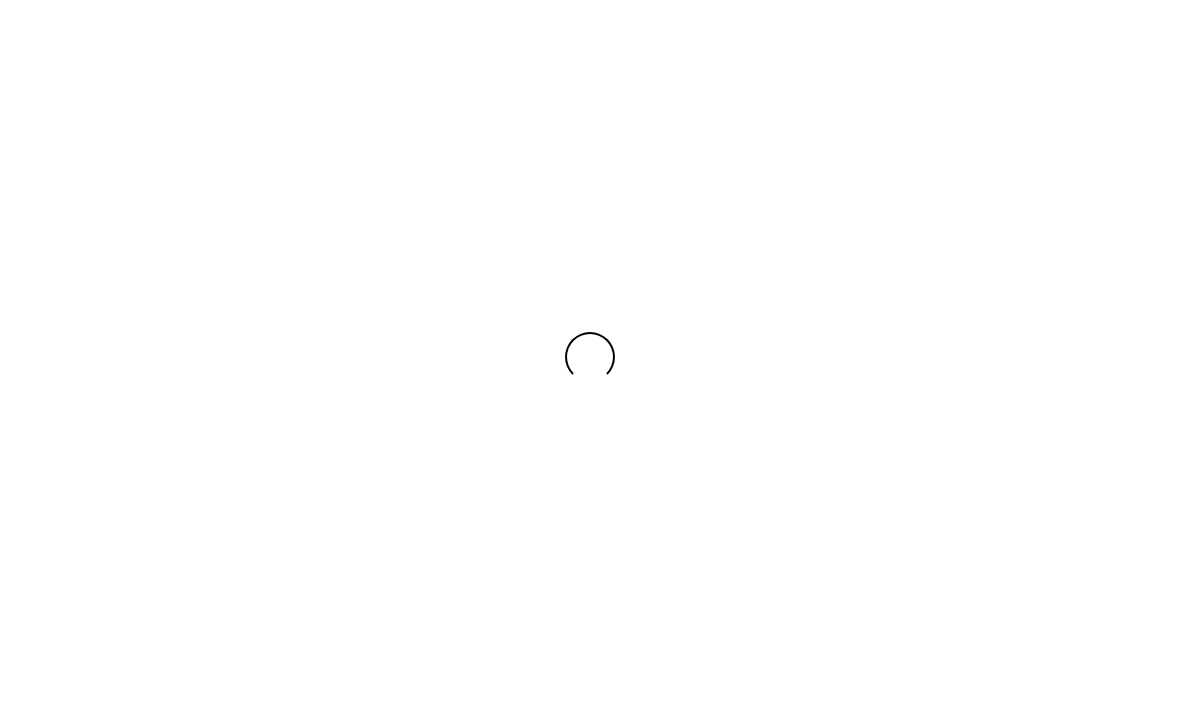 scroll, scrollTop: 0, scrollLeft: 0, axis: both 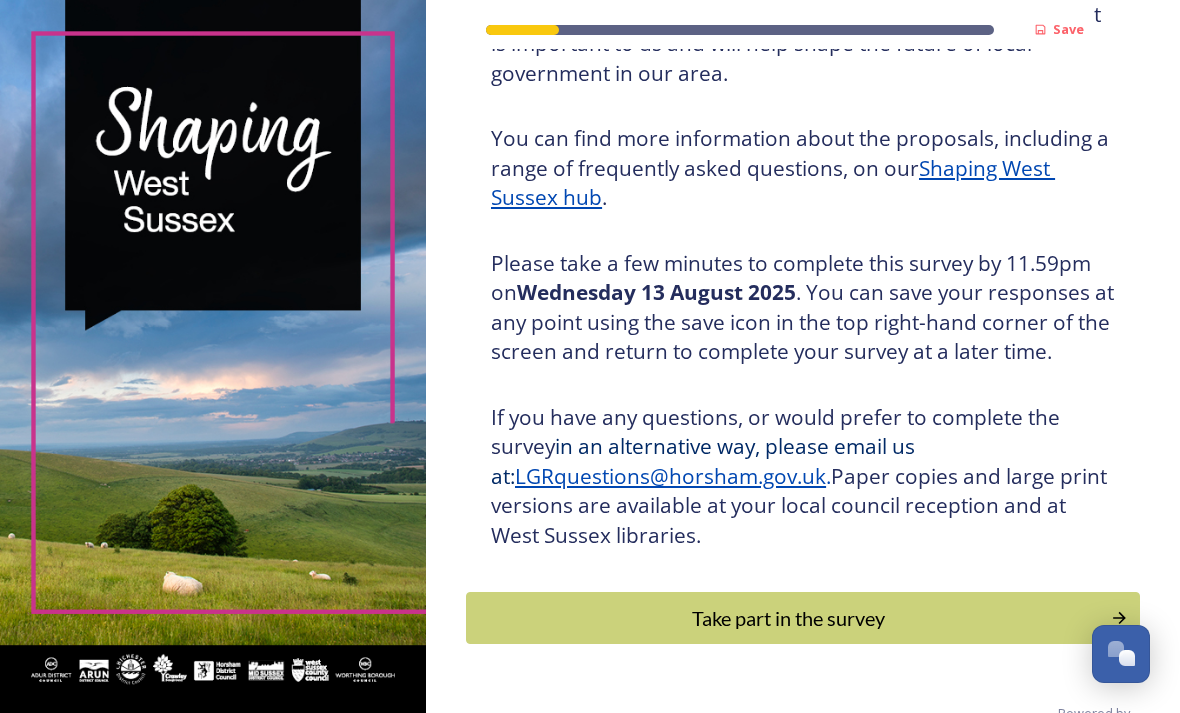 click on "Take part in the survey" at bounding box center (788, 618) 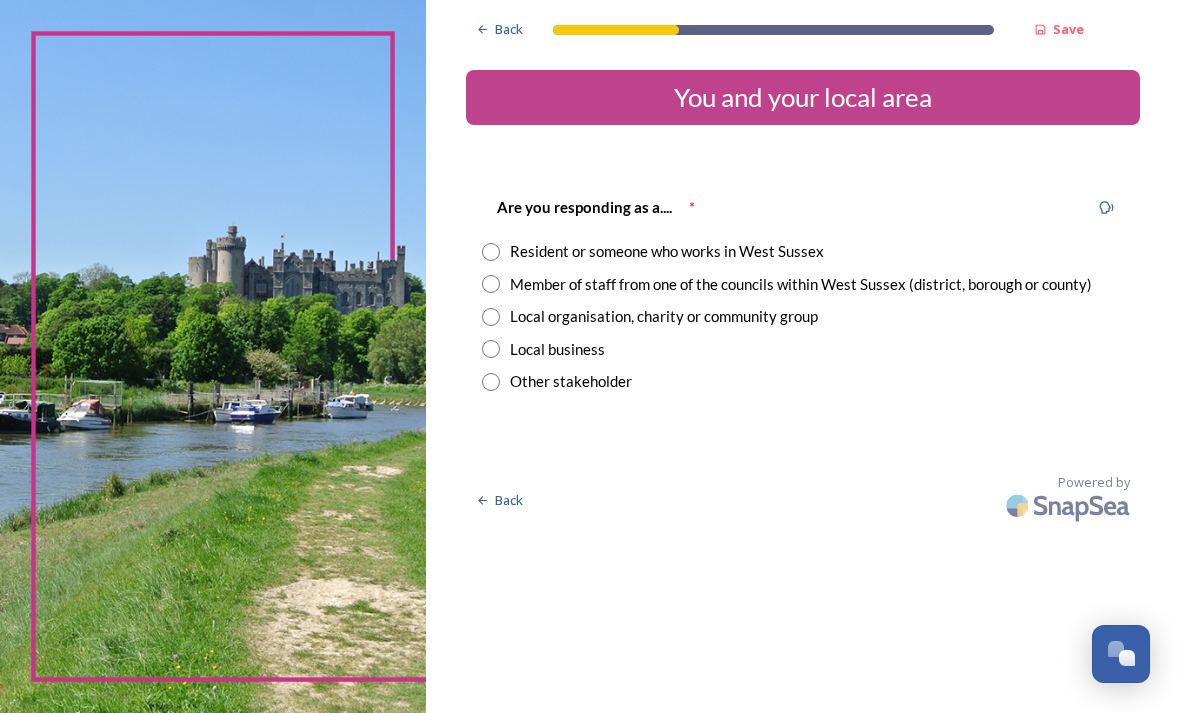 click at bounding box center (491, 252) 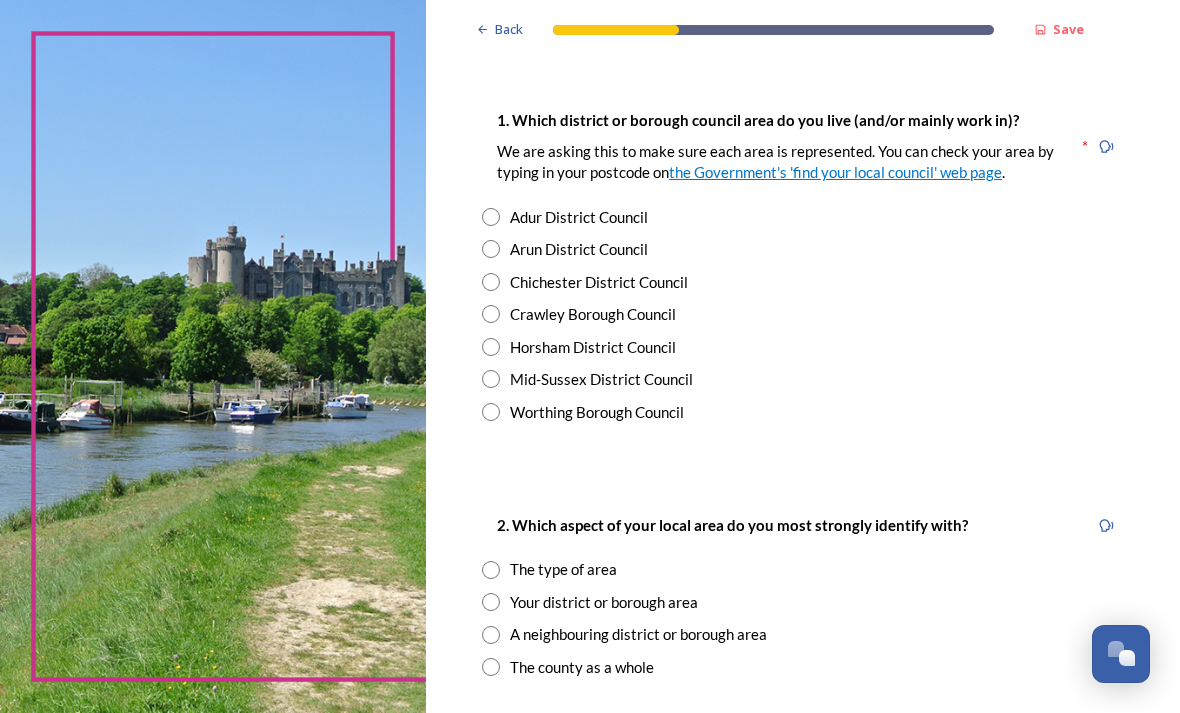 scroll, scrollTop: 375, scrollLeft: 0, axis: vertical 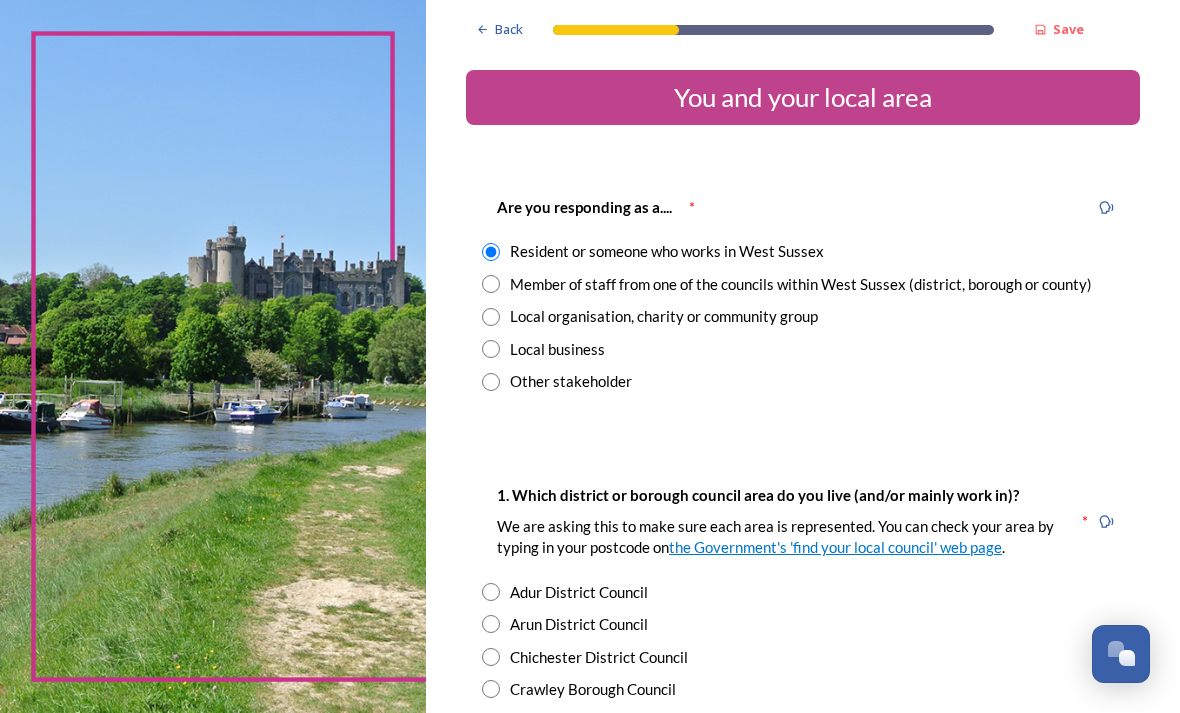 click on "Back Save" at bounding box center (780, 24) 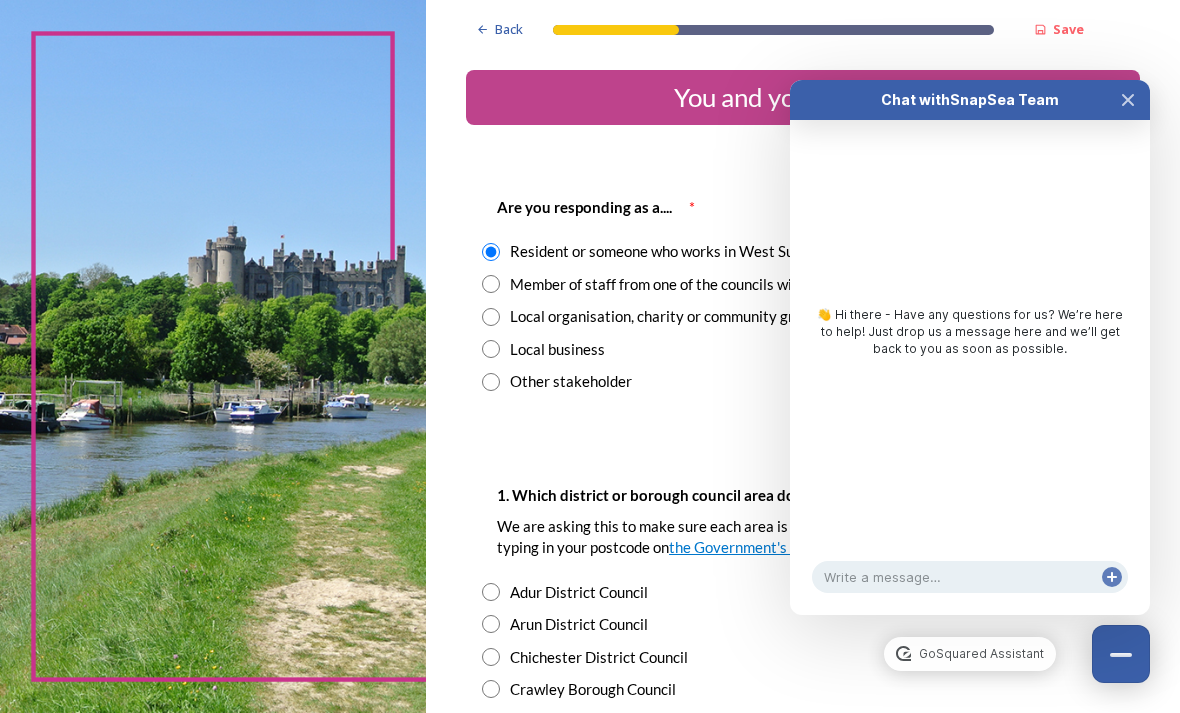 click 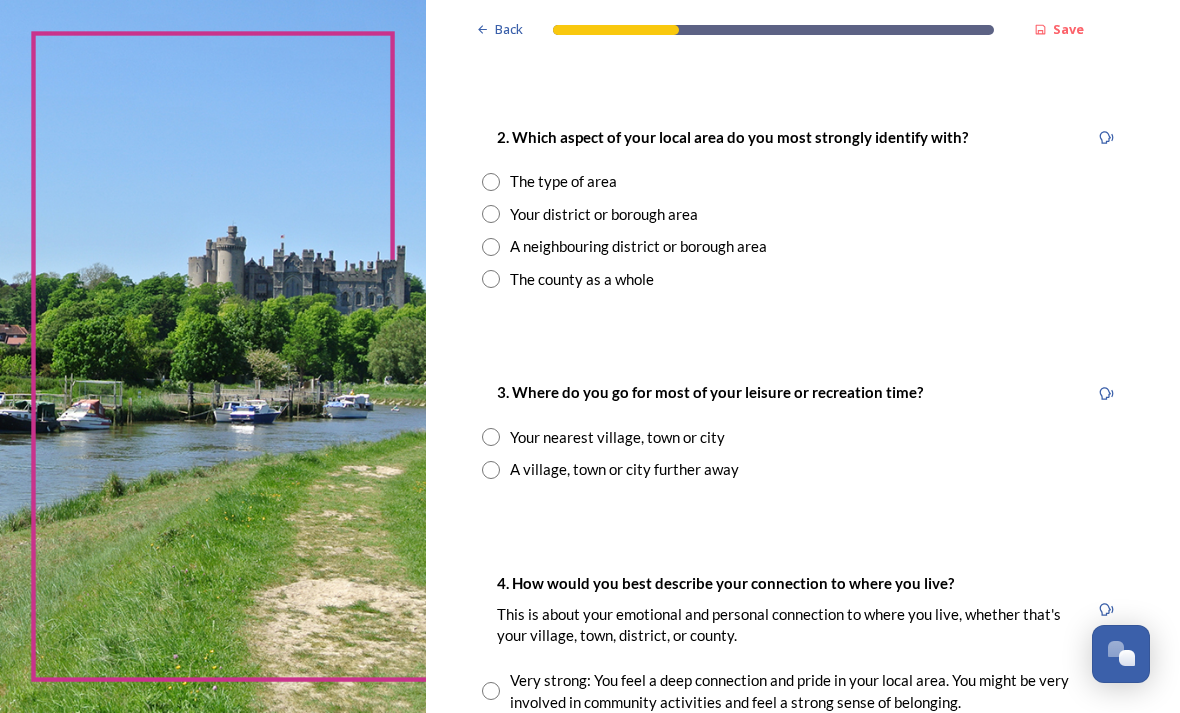 scroll, scrollTop: 763, scrollLeft: 0, axis: vertical 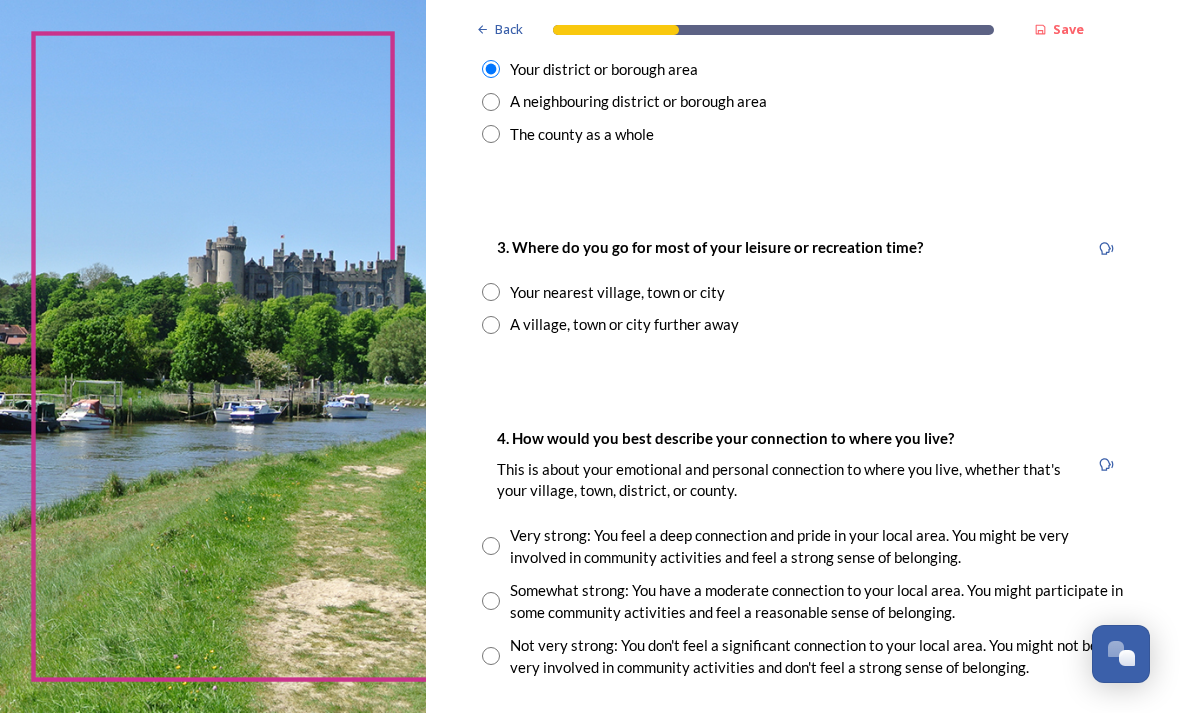 click on "Your nearest village, town or city" at bounding box center [803, 292] 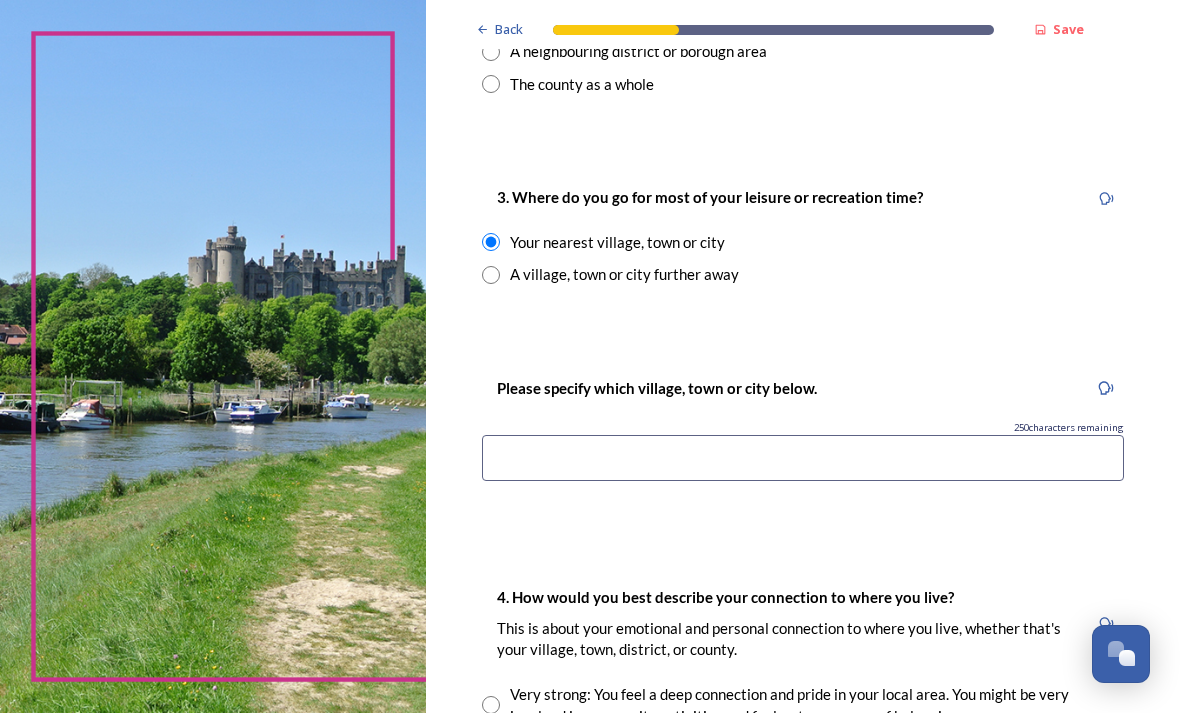 scroll, scrollTop: 959, scrollLeft: 0, axis: vertical 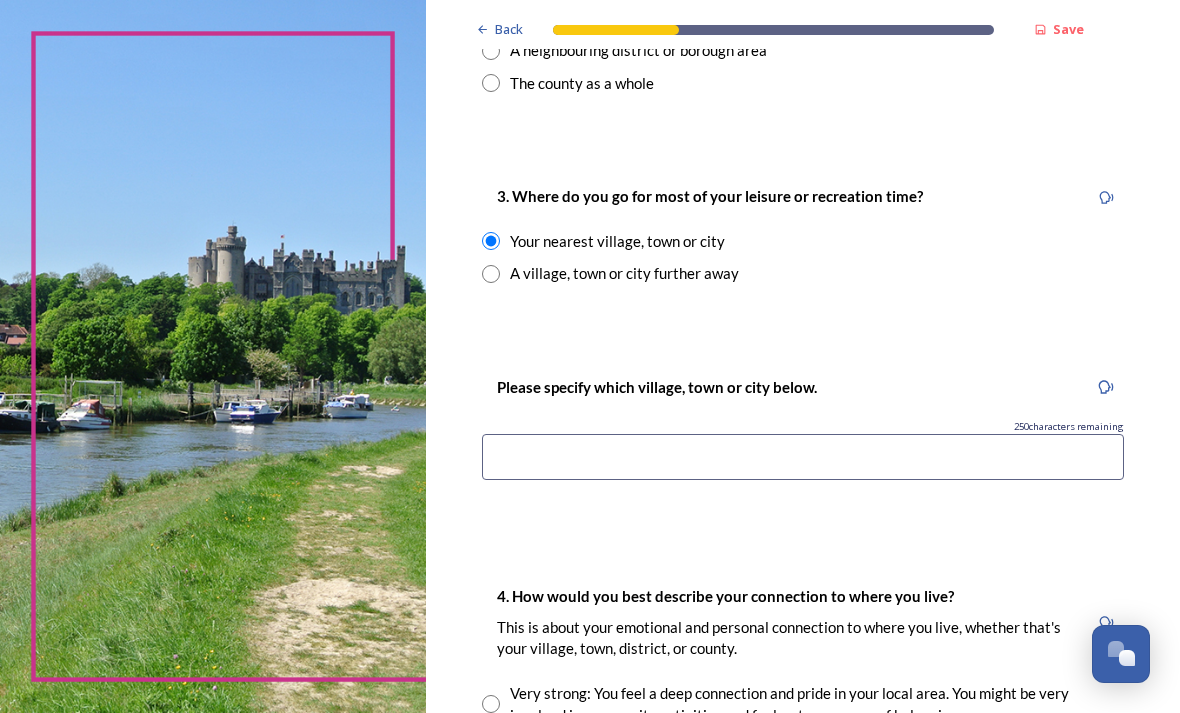 click at bounding box center (803, 457) 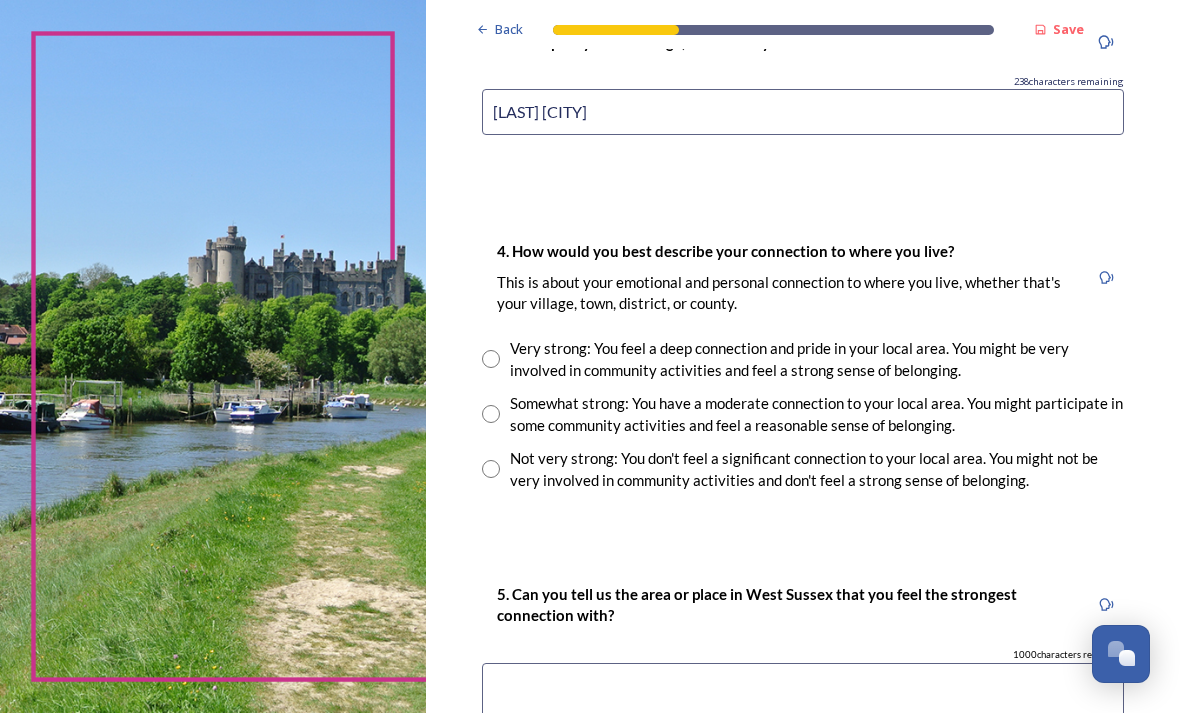 scroll, scrollTop: 1306, scrollLeft: 0, axis: vertical 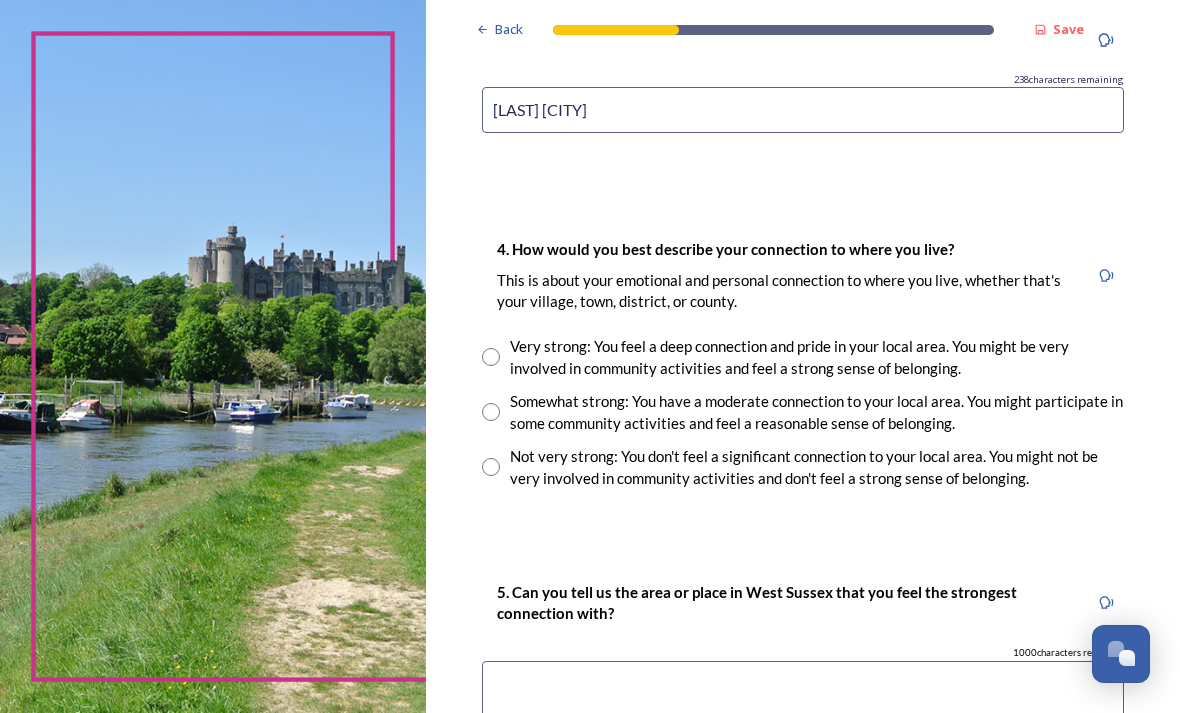 type on "[LAST] [CITY]" 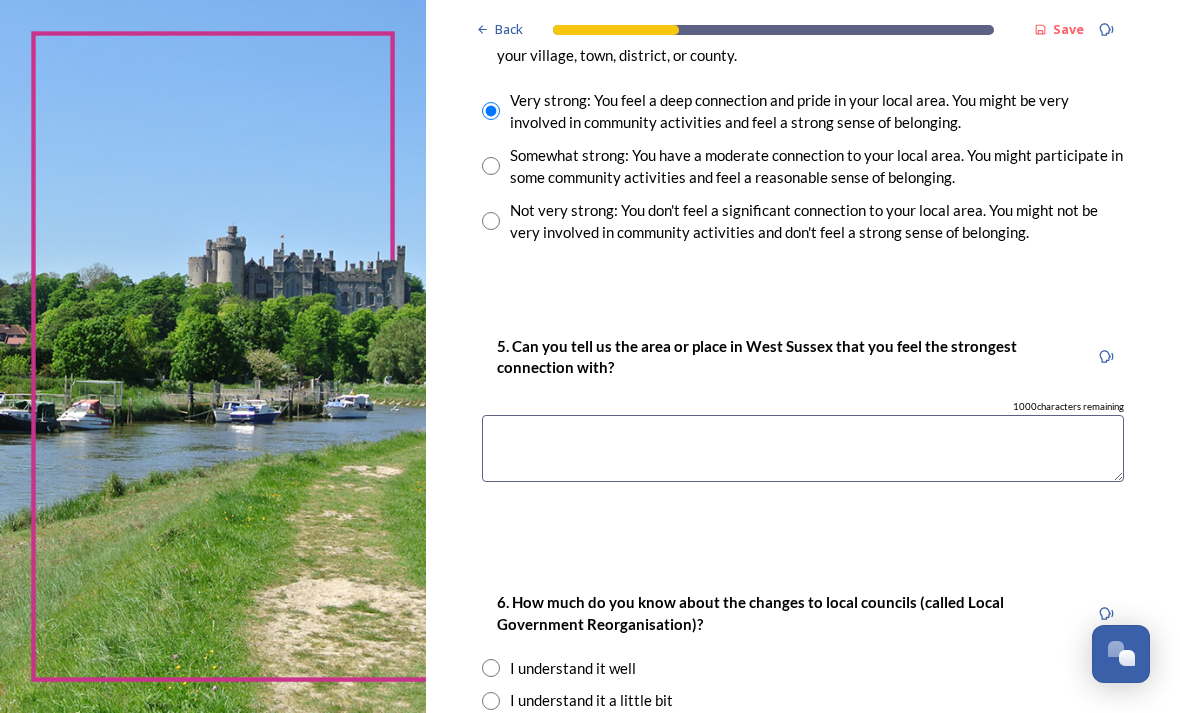 scroll, scrollTop: 1552, scrollLeft: 0, axis: vertical 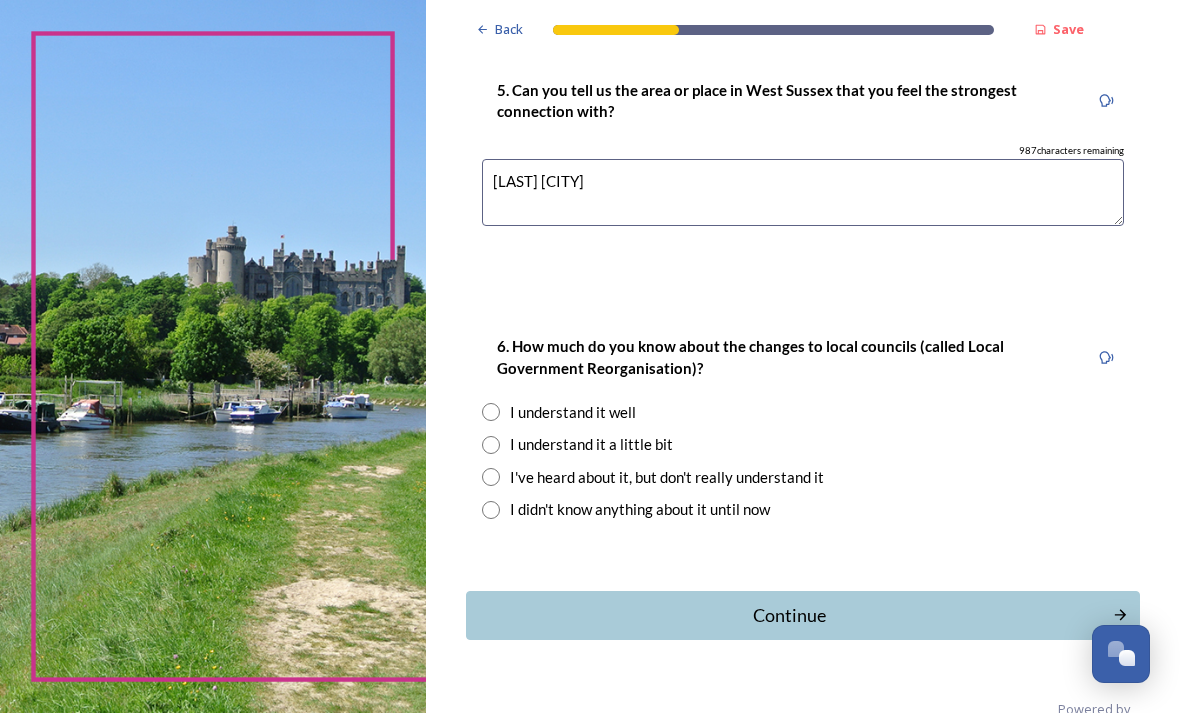 type on "[LAST] [CITY]" 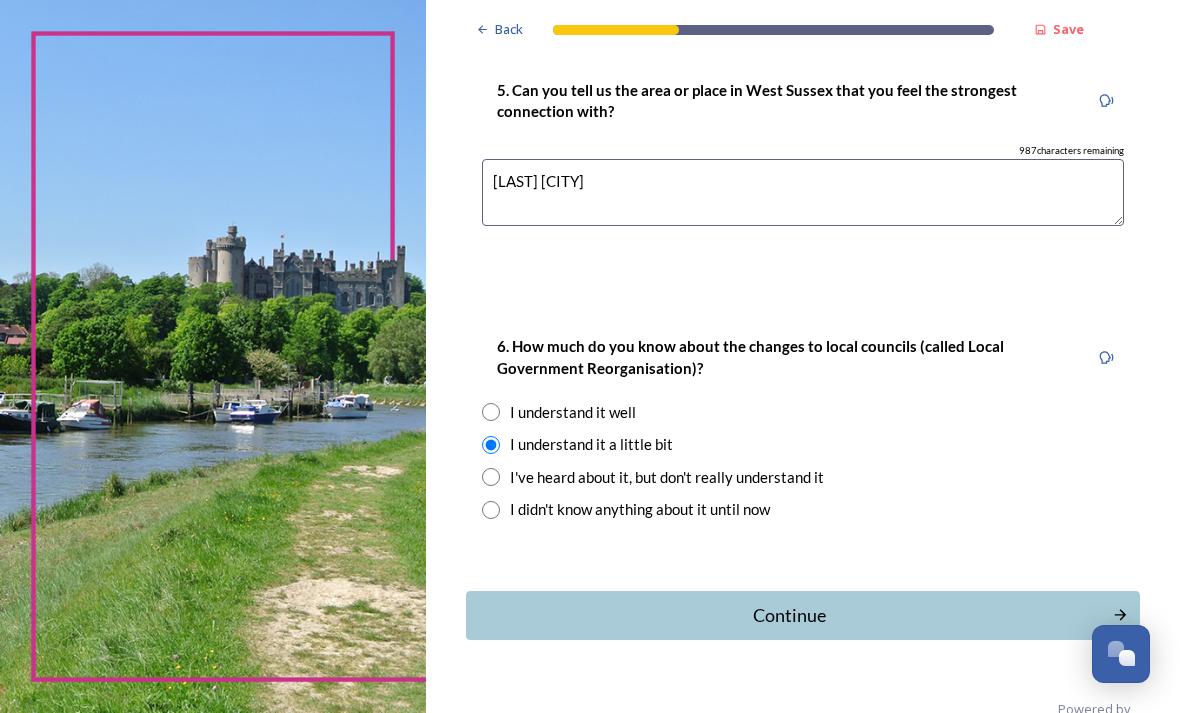 click on "Continue" at bounding box center [789, 615] 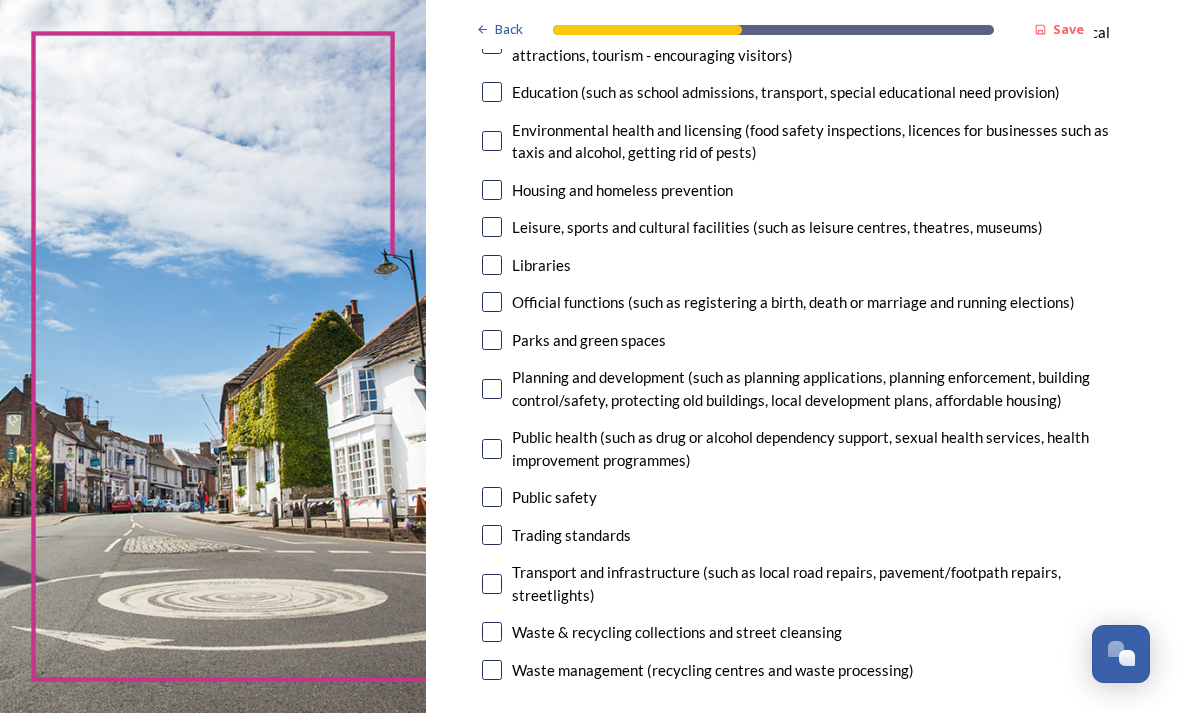 scroll, scrollTop: 480, scrollLeft: 0, axis: vertical 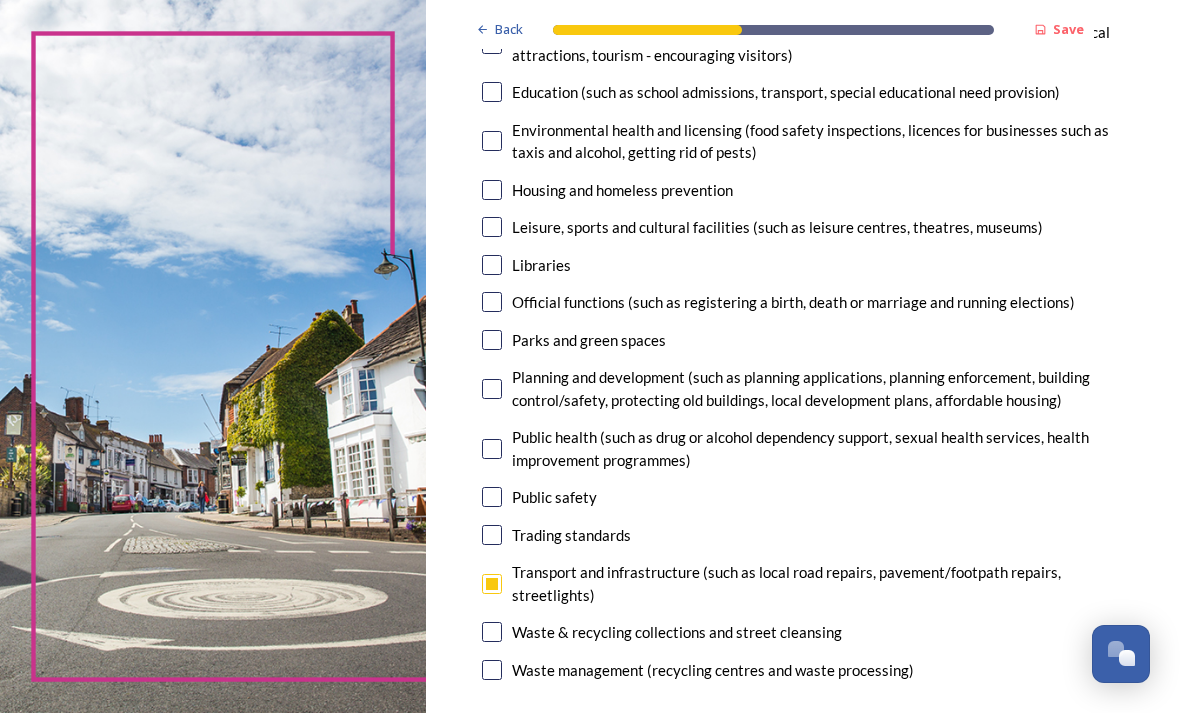 click at bounding box center [492, 497] 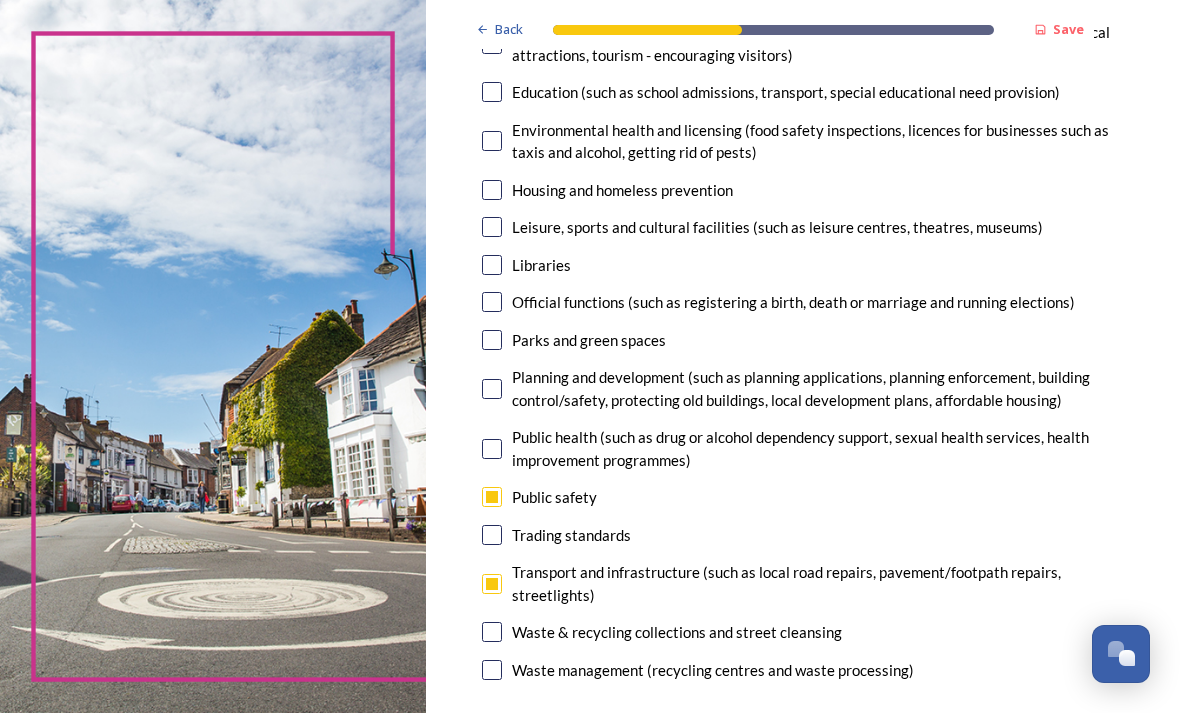 click at bounding box center (492, 389) 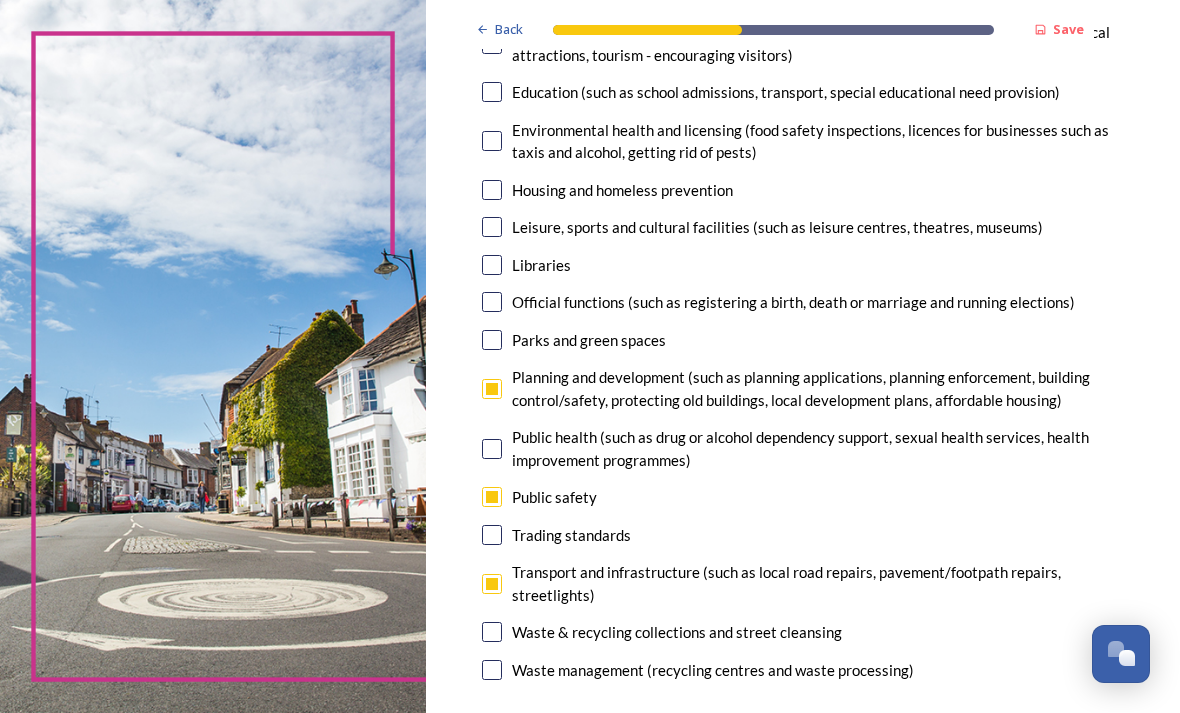 click at bounding box center (492, 340) 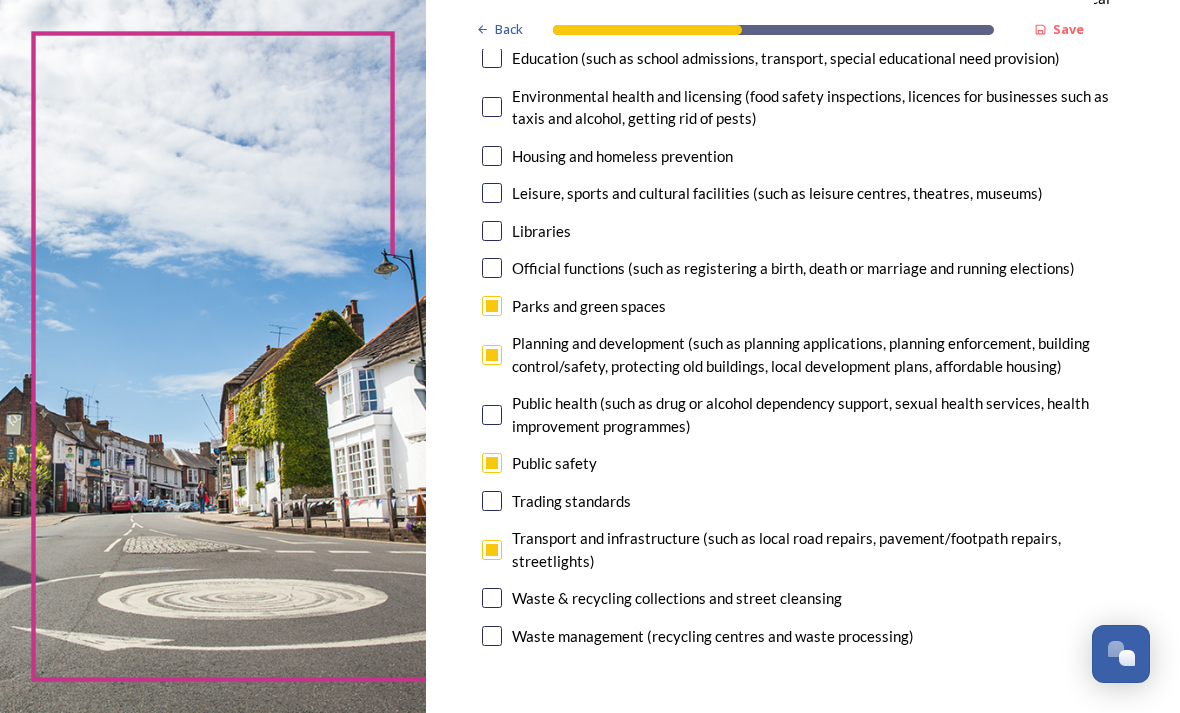 scroll, scrollTop: 515, scrollLeft: 0, axis: vertical 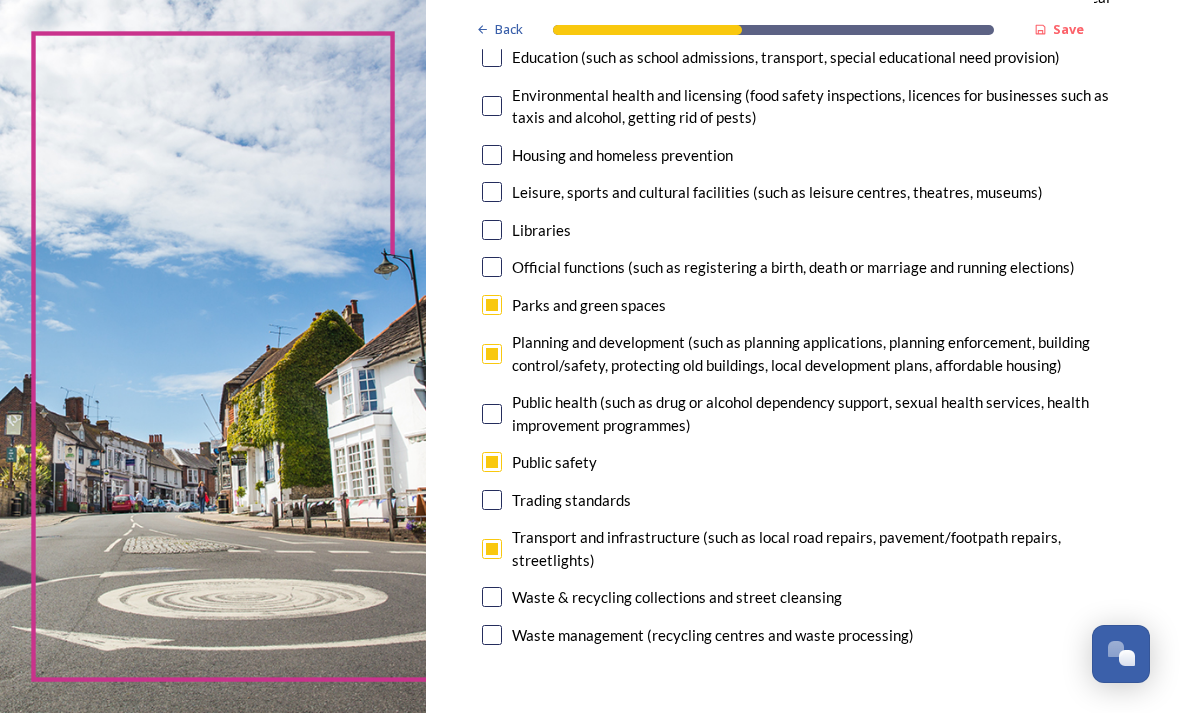 click at bounding box center [492, 597] 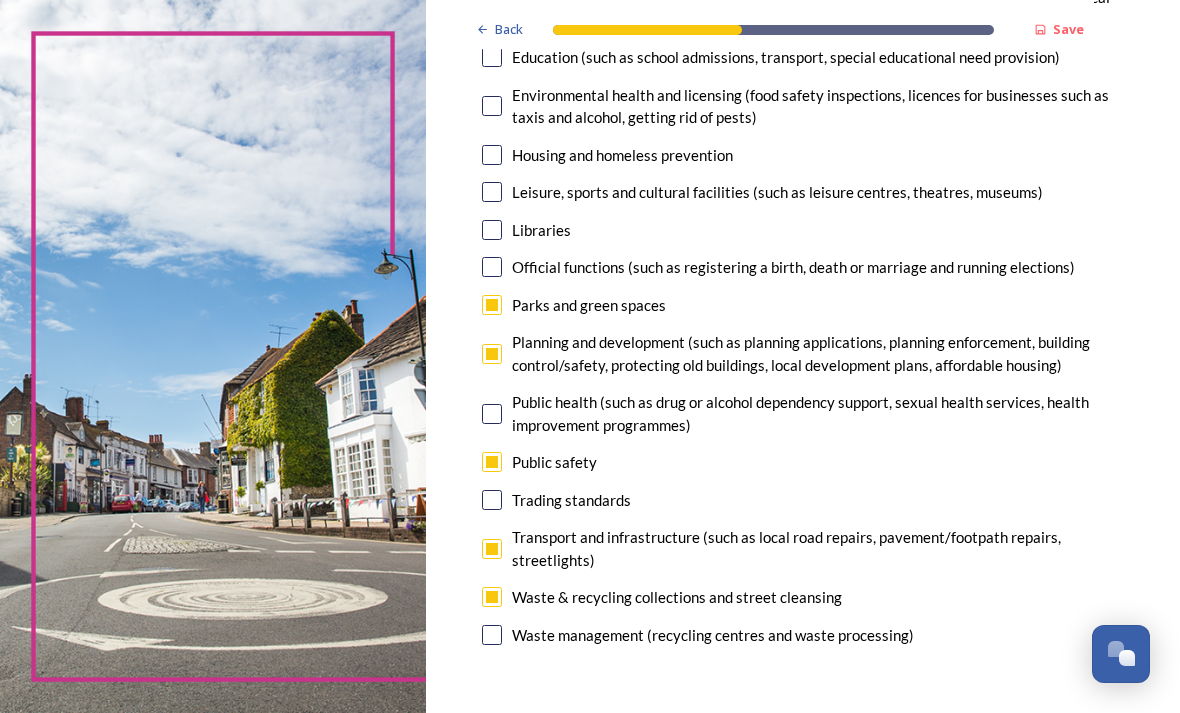 click at bounding box center [492, 305] 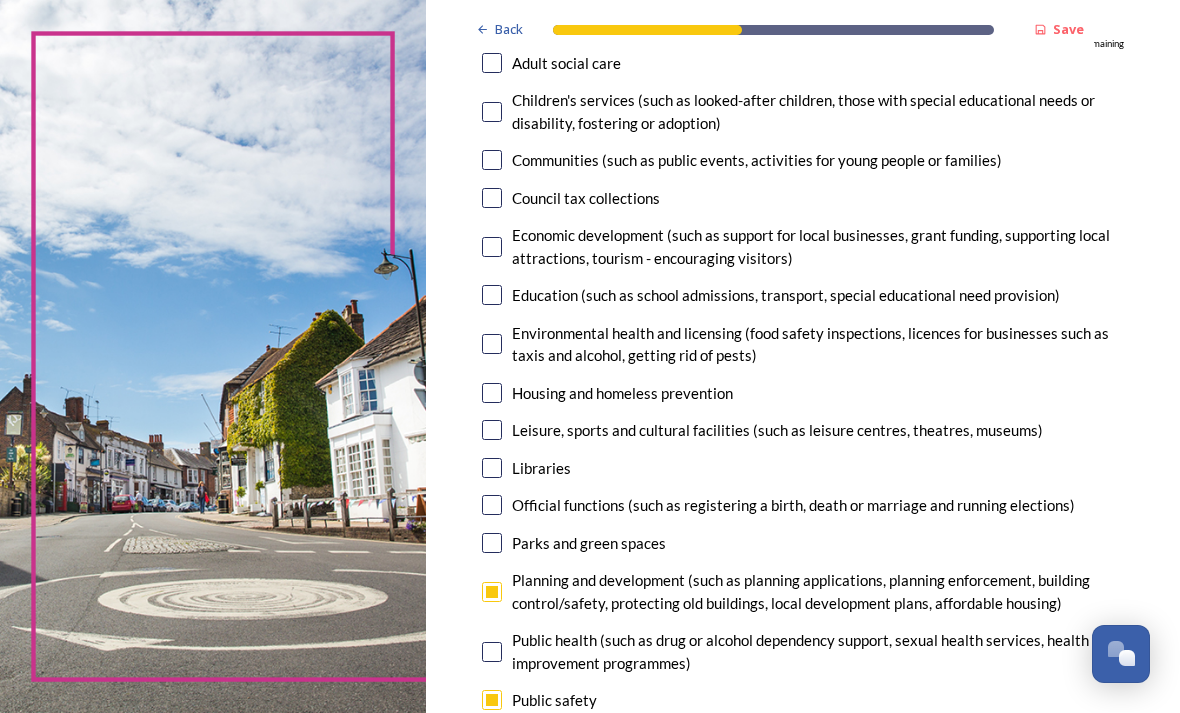 scroll, scrollTop: 277, scrollLeft: 0, axis: vertical 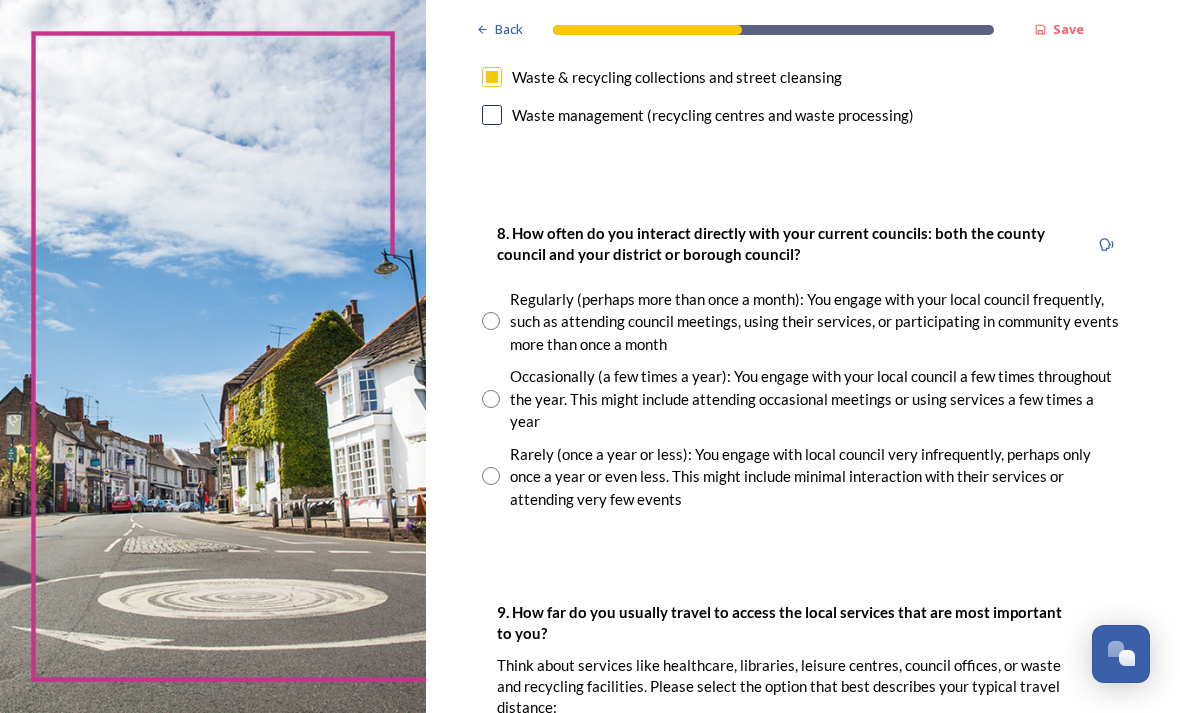 click at bounding box center (491, 321) 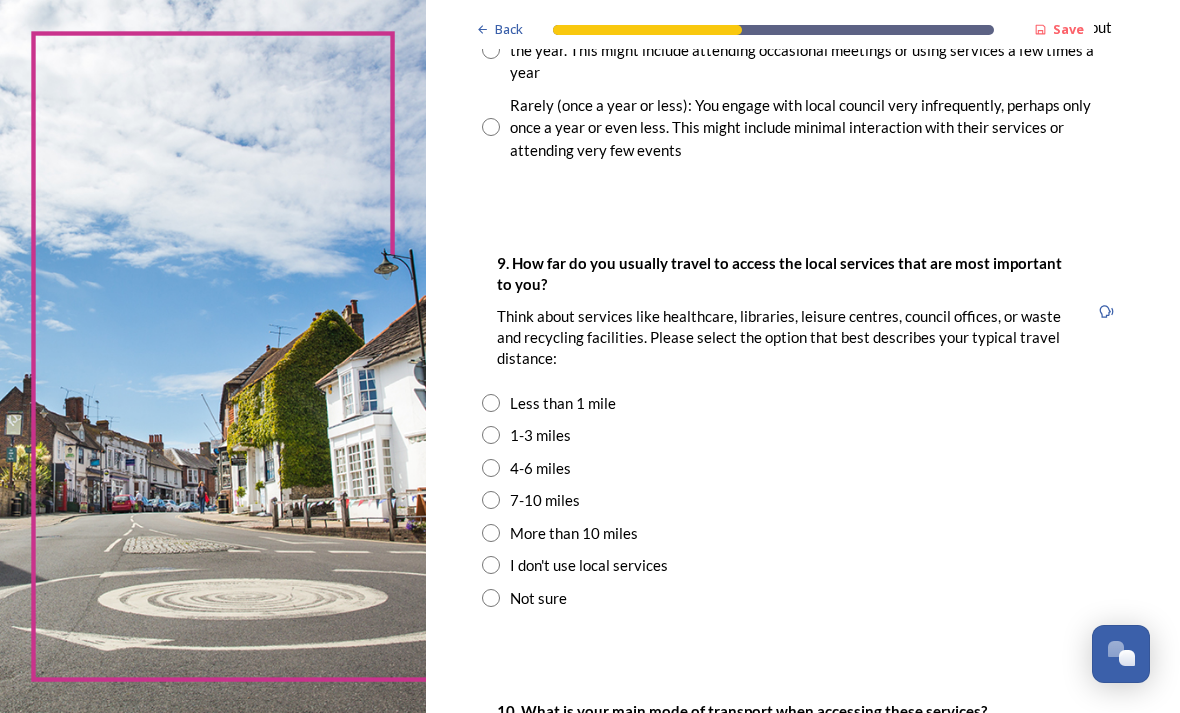 scroll, scrollTop: 1385, scrollLeft: 0, axis: vertical 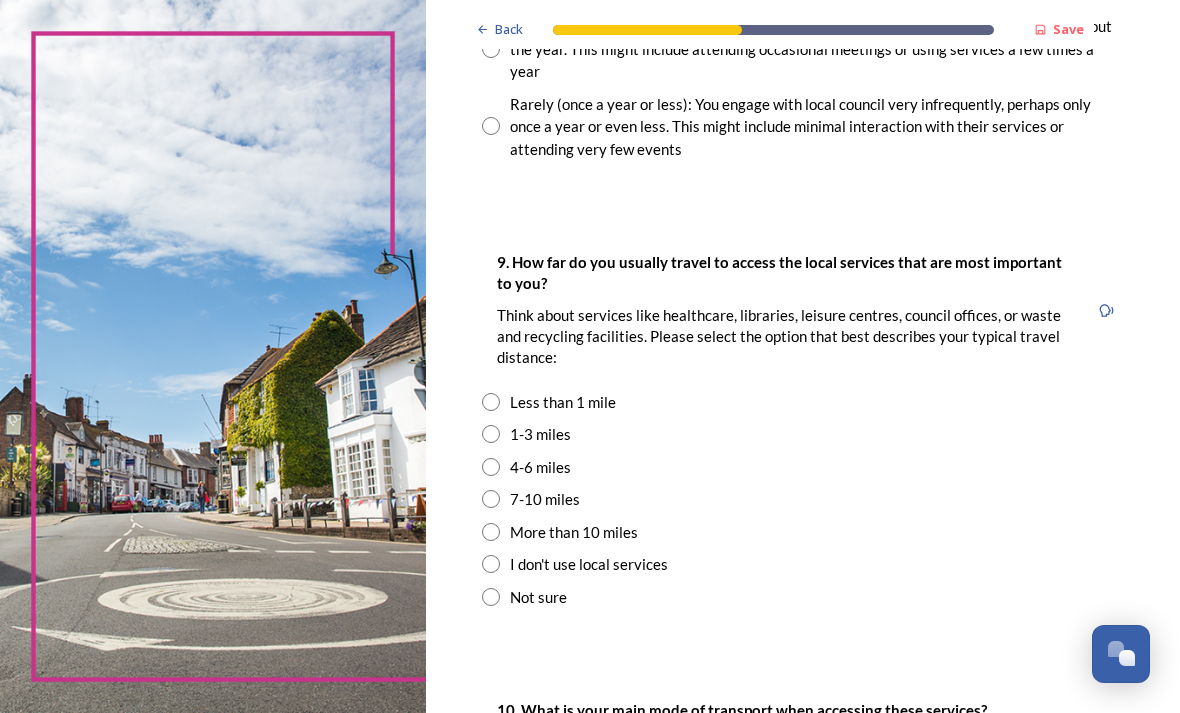 click at bounding box center [491, 434] 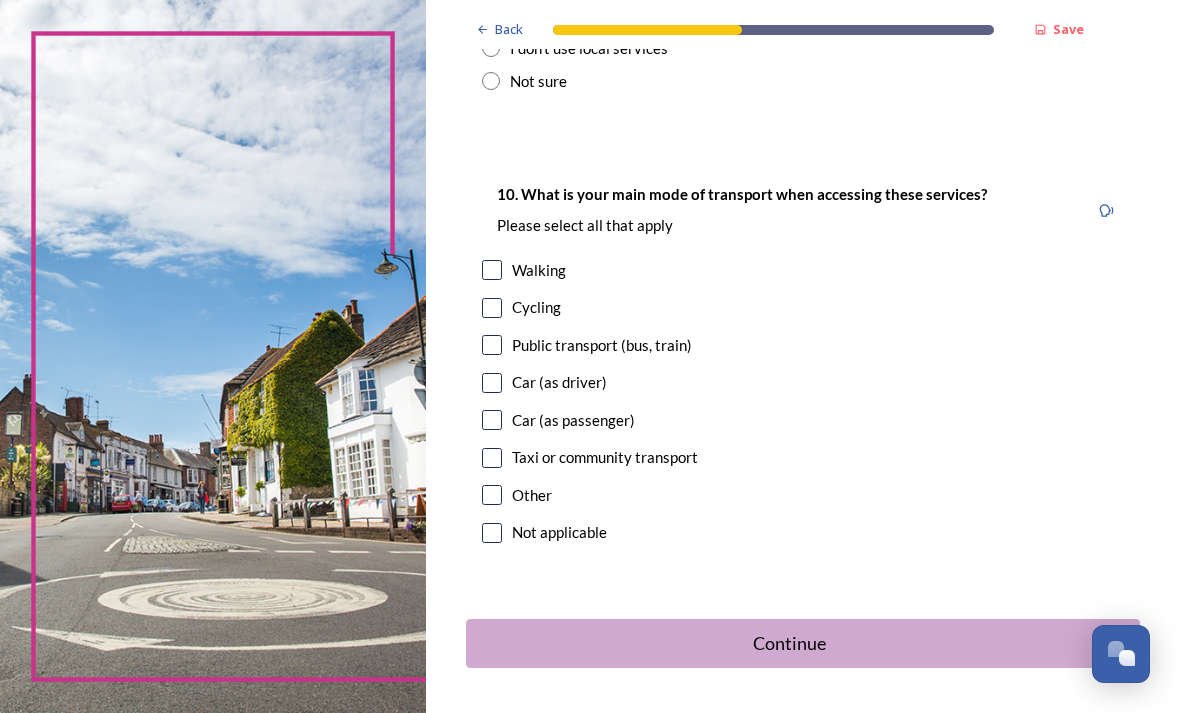 scroll, scrollTop: 1900, scrollLeft: 0, axis: vertical 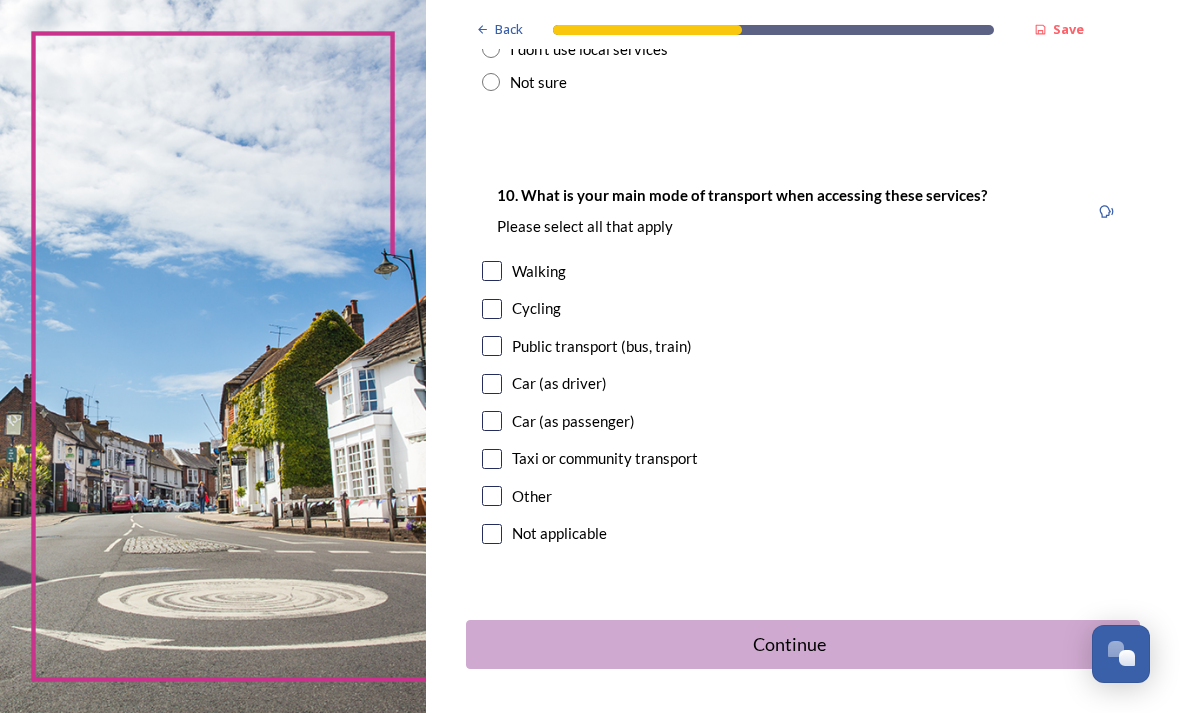 click at bounding box center [492, 384] 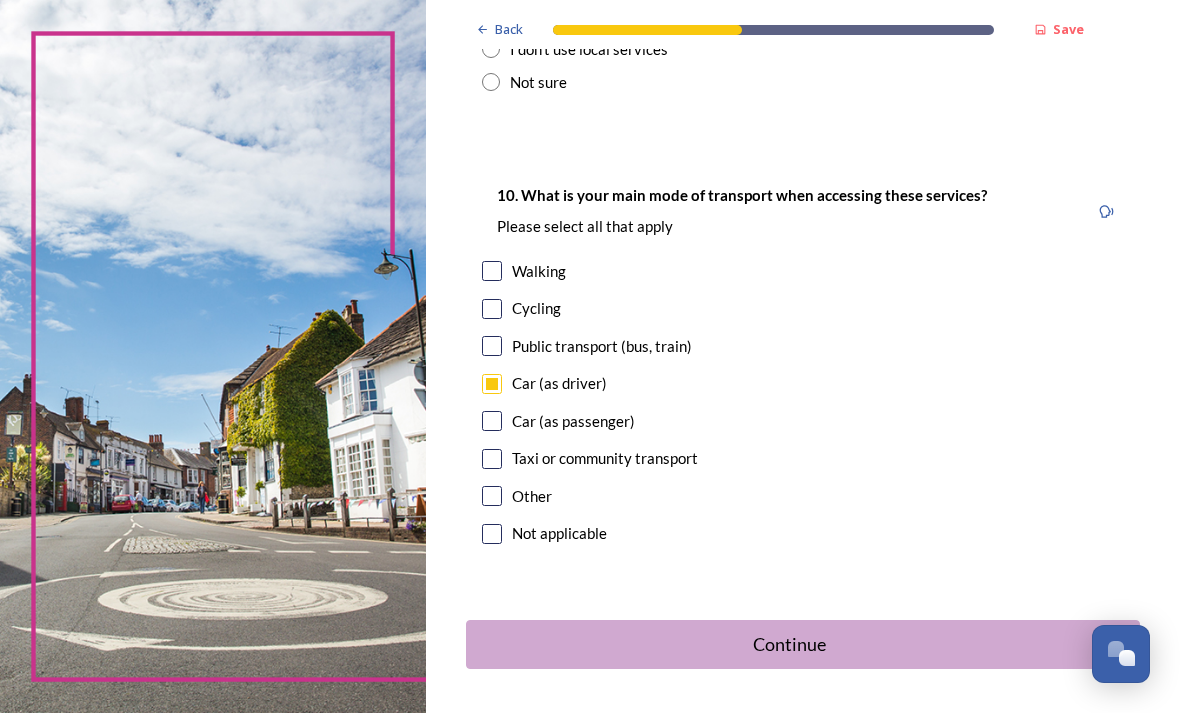 click on "Continue" at bounding box center (789, 644) 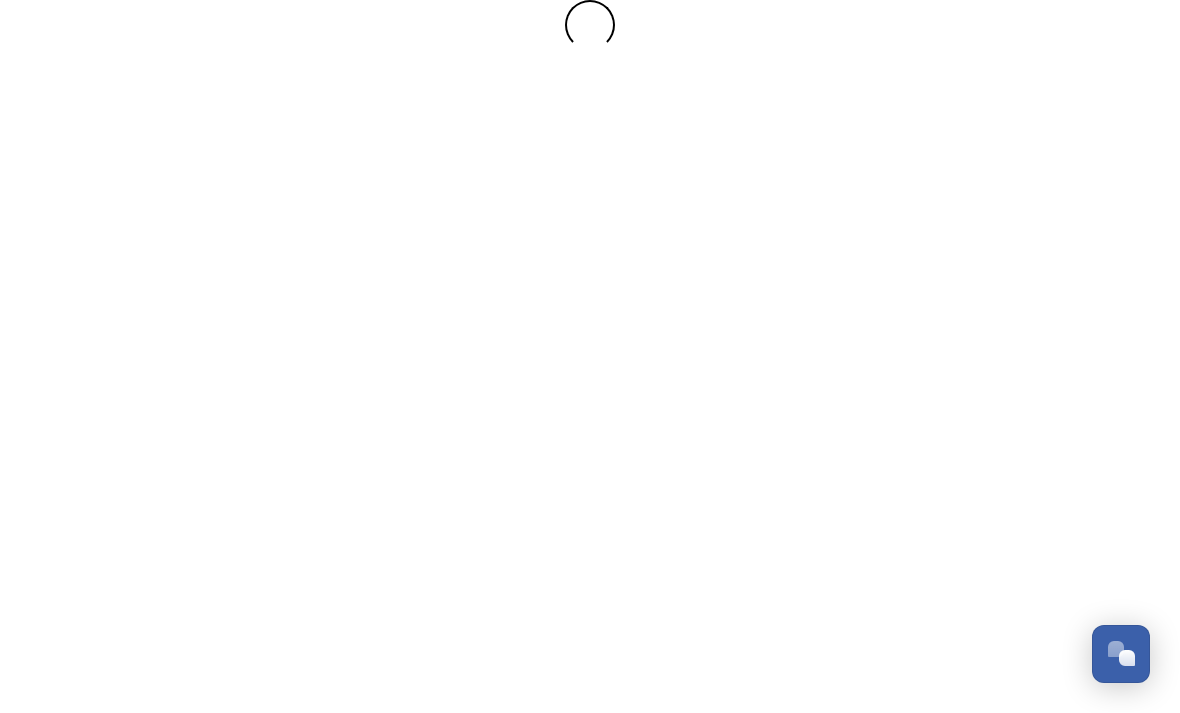 scroll, scrollTop: 0, scrollLeft: 0, axis: both 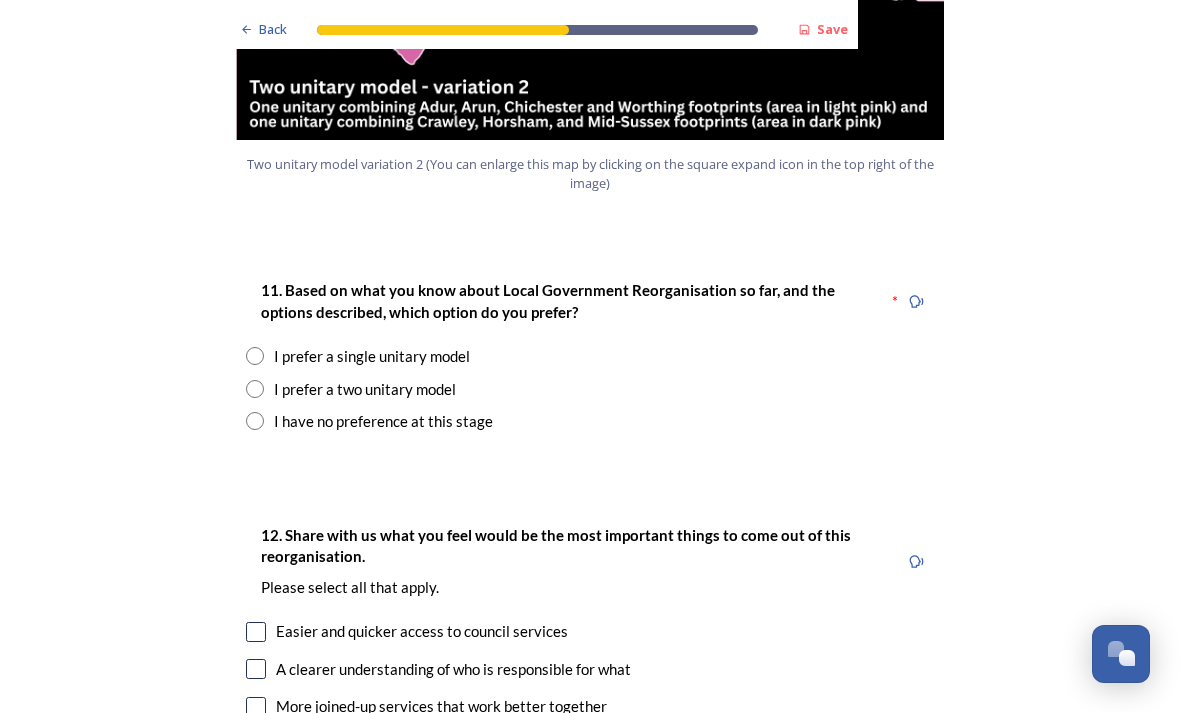 click at bounding box center (255, 389) 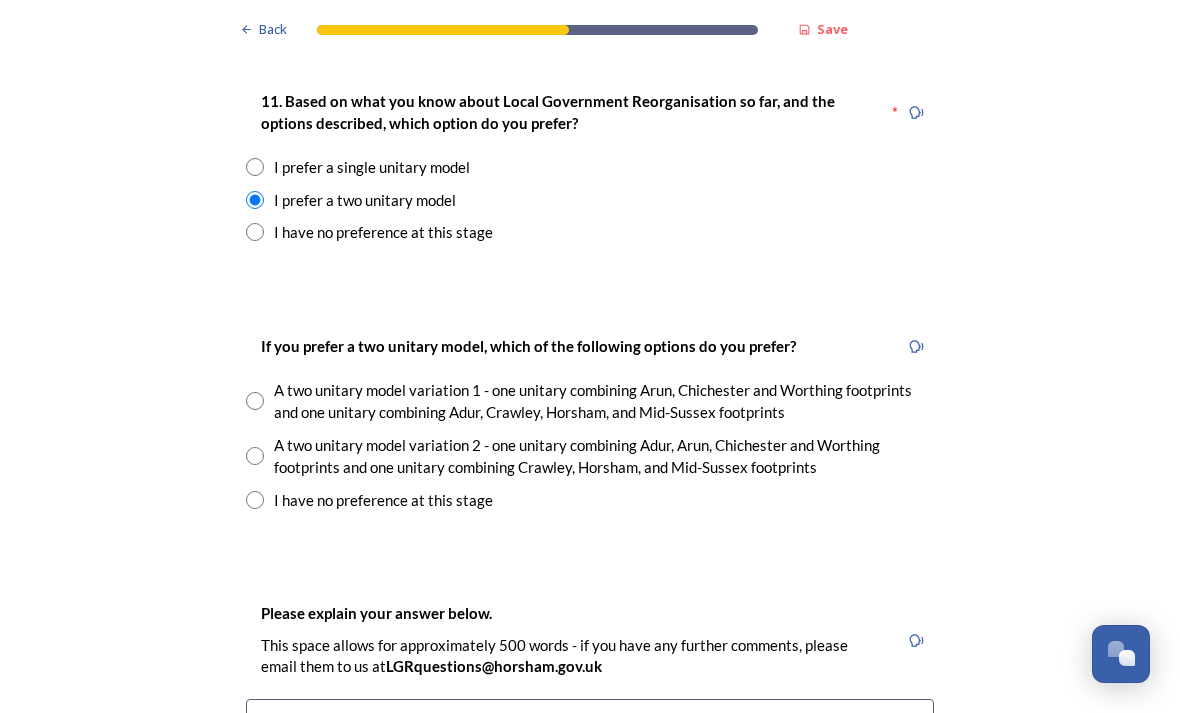 scroll, scrollTop: 2657, scrollLeft: 0, axis: vertical 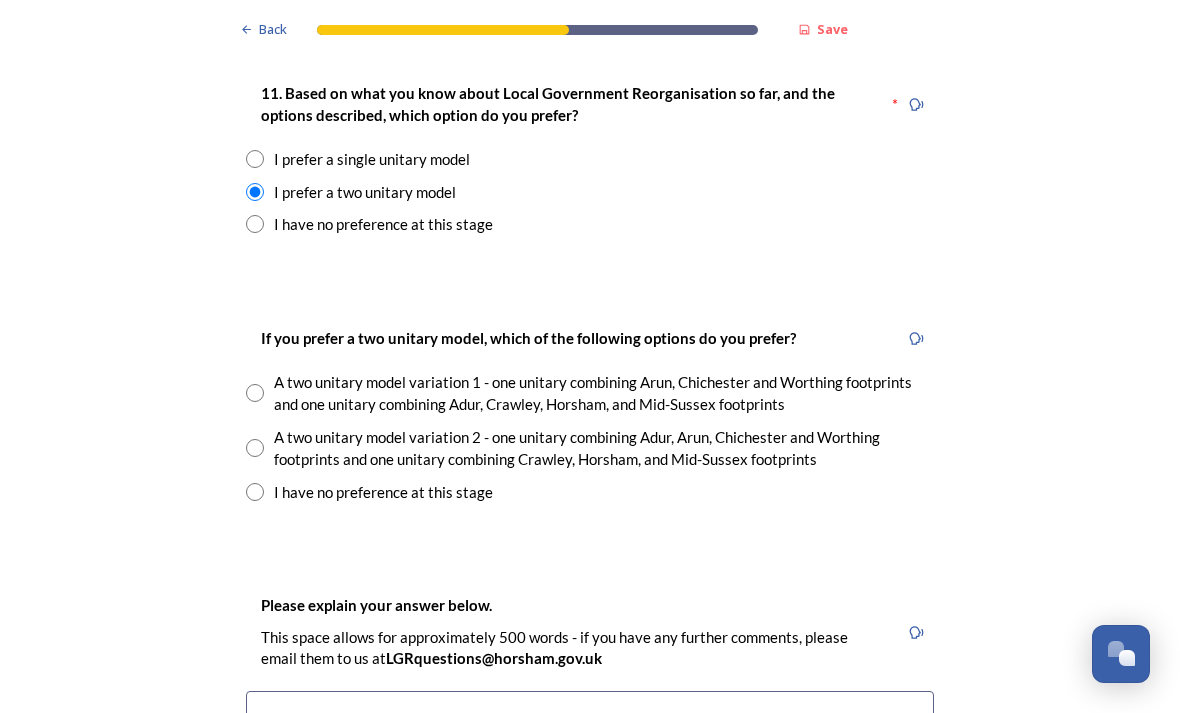 click on "A two unitary model variation 2 - one unitary combining Adur, Arun, Chichester and Worthing footprints and one unitary combining Crawley, Horsham, and Mid-Sussex footprints" at bounding box center (590, 448) 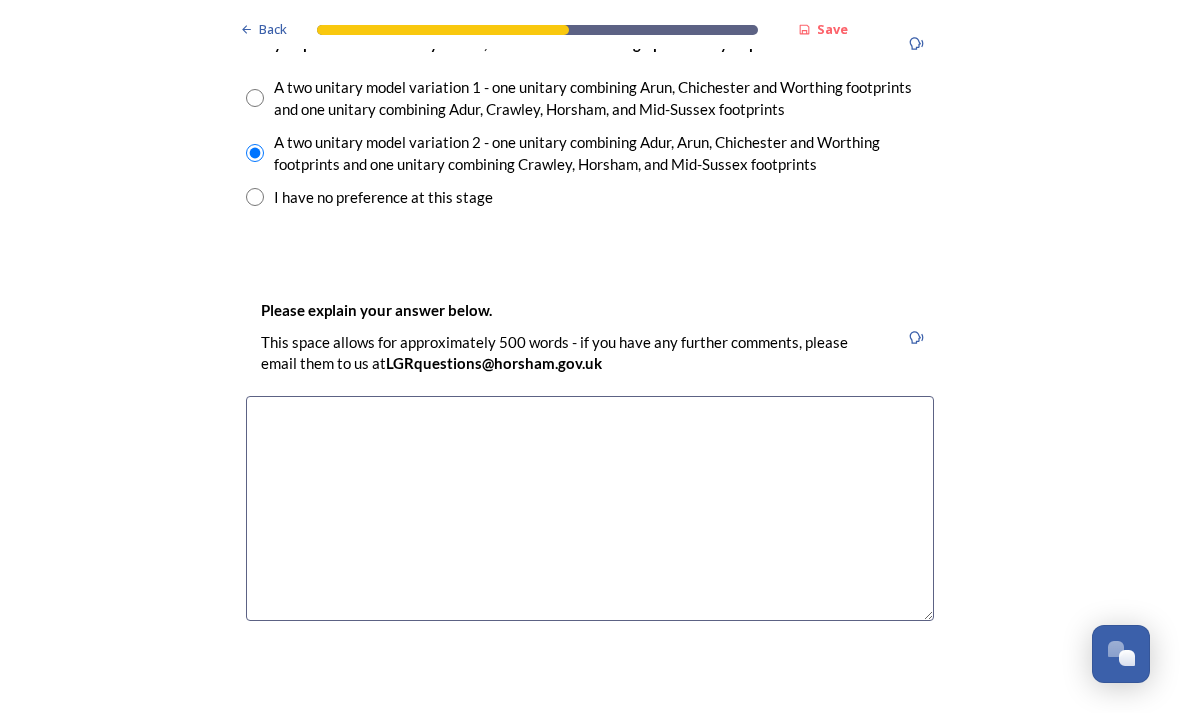 scroll, scrollTop: 2967, scrollLeft: 0, axis: vertical 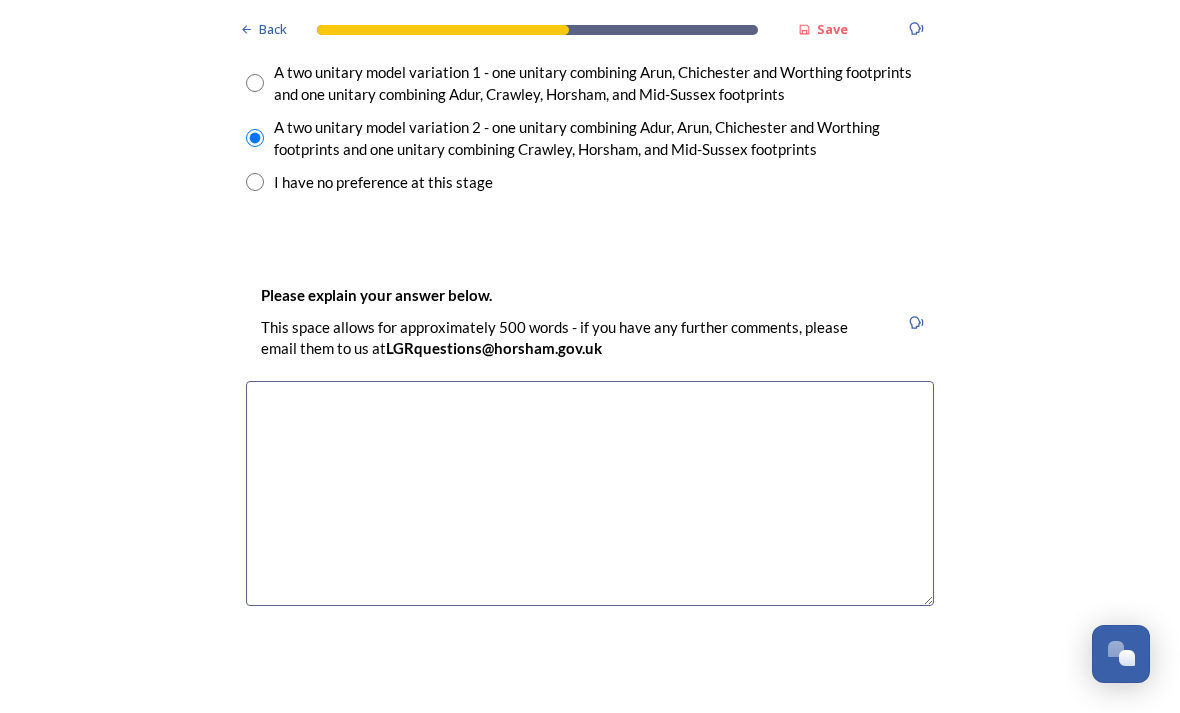 click at bounding box center (590, 493) 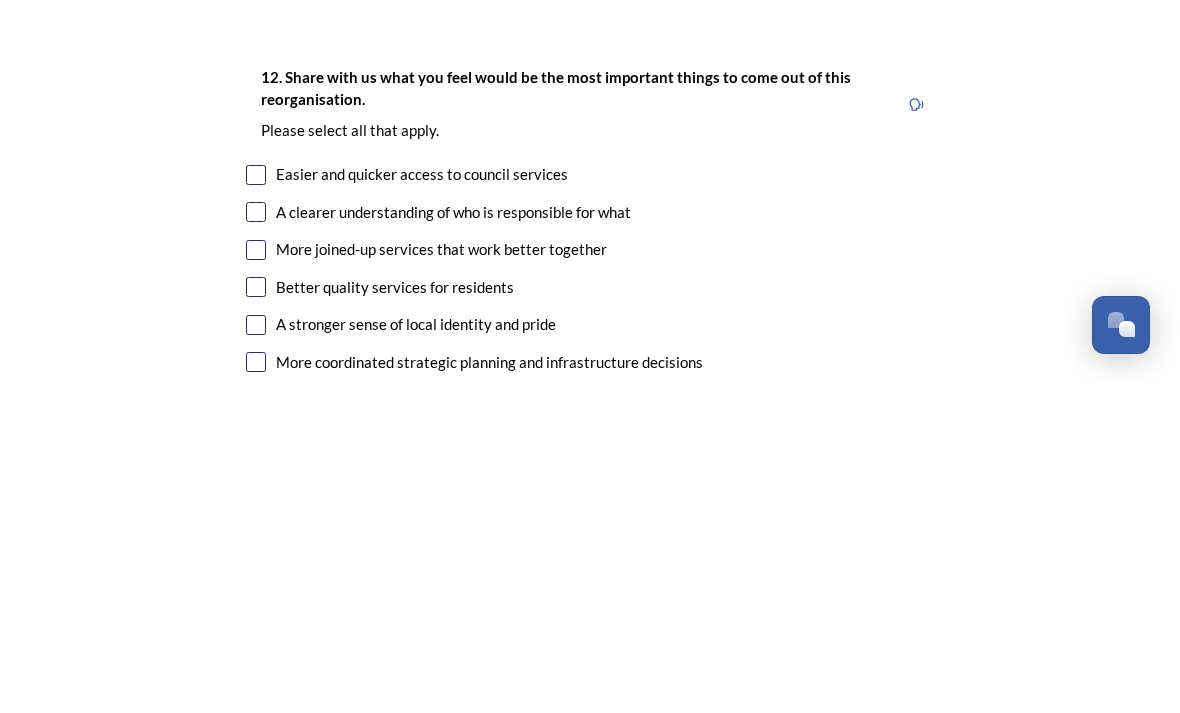 scroll, scrollTop: 3286, scrollLeft: 0, axis: vertical 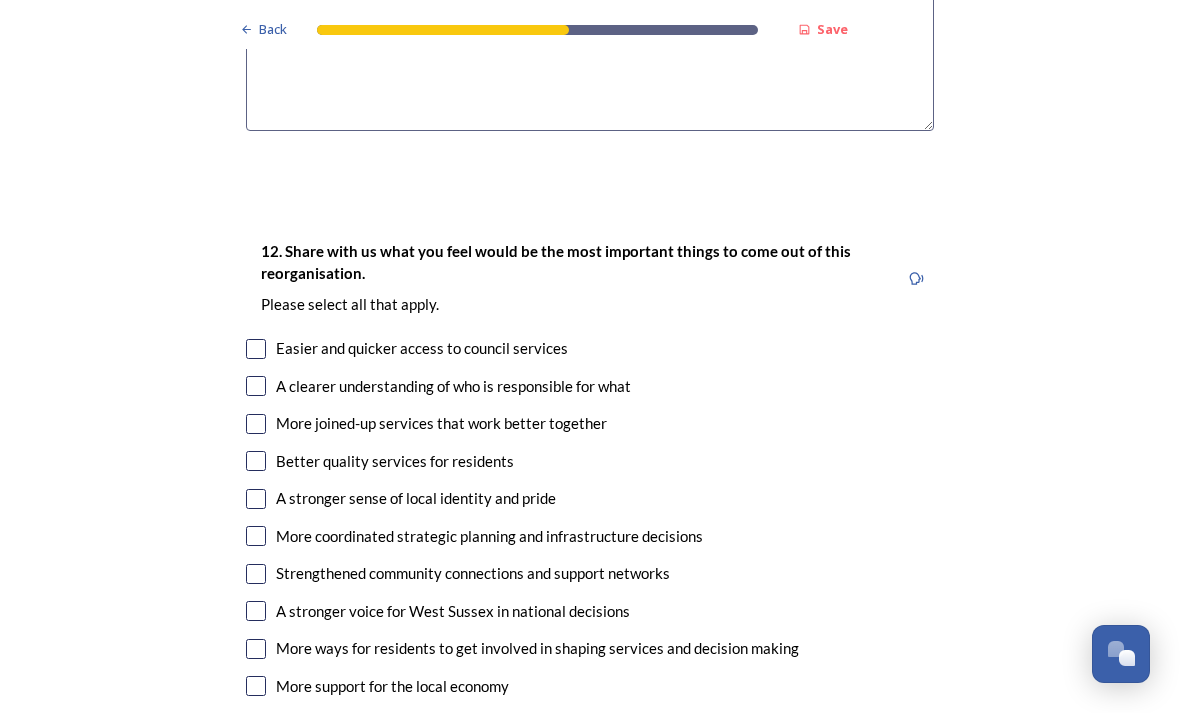 type on "I feel these areas are complimentary to each other. Coastal together and inland together." 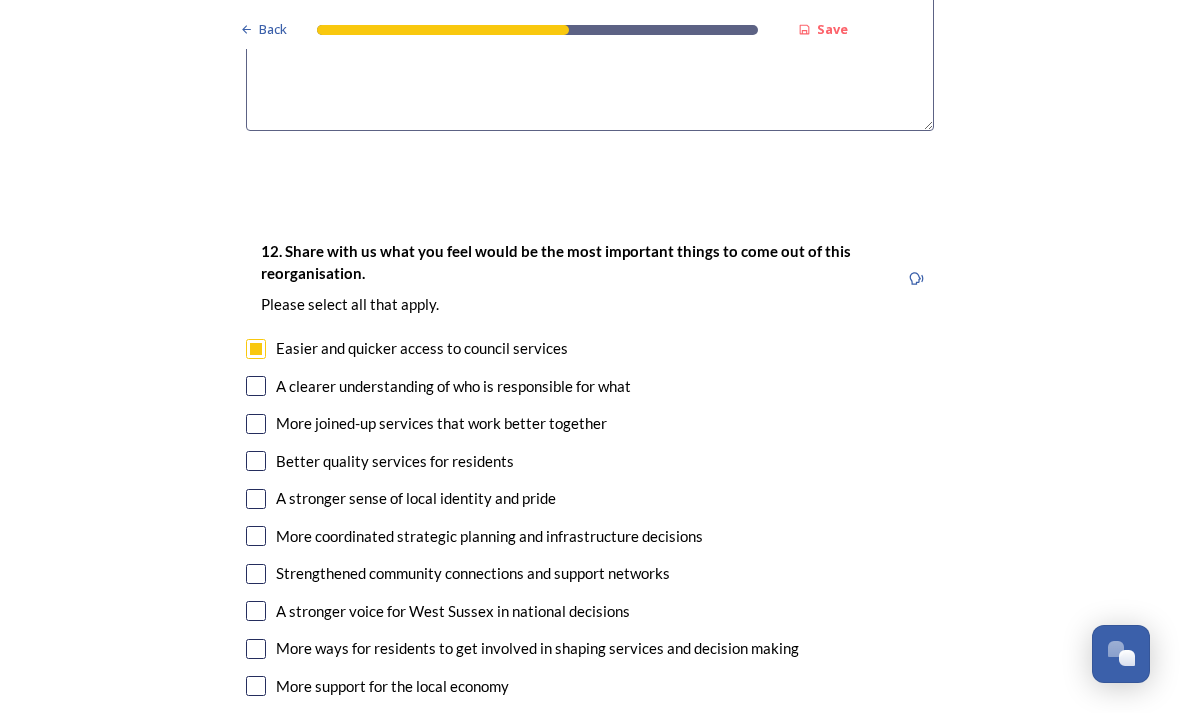 click at bounding box center (256, 386) 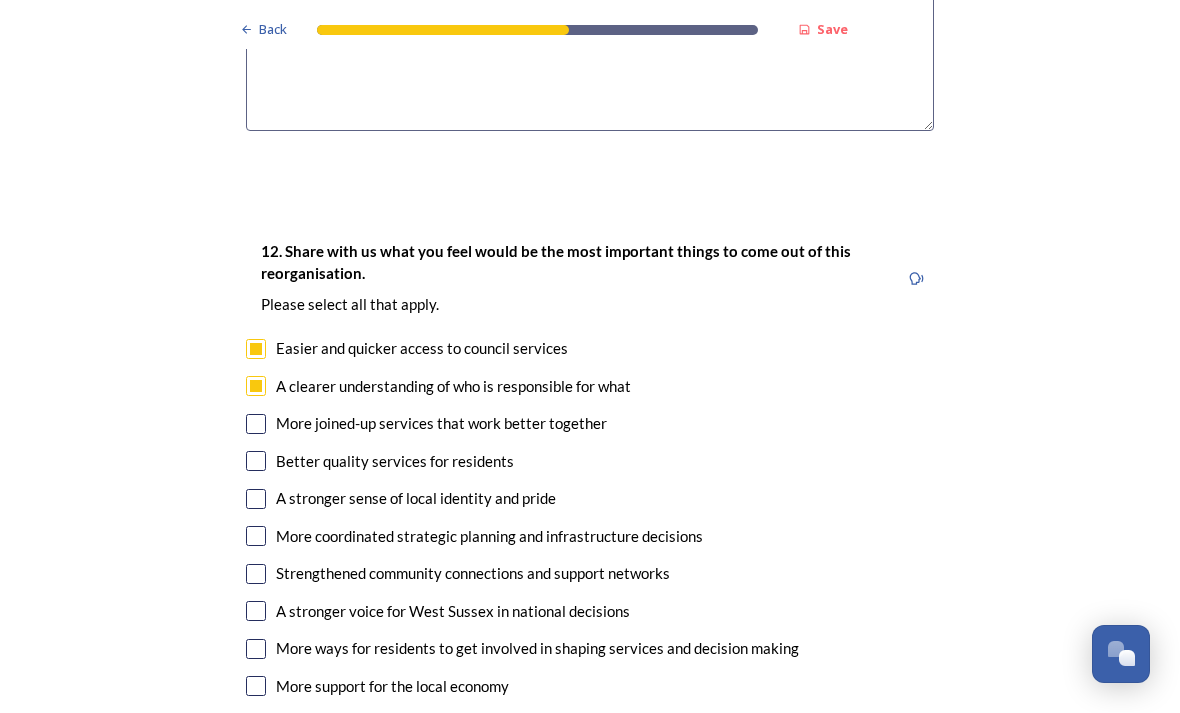 click on "More joined-up services that work better together" at bounding box center [590, 423] 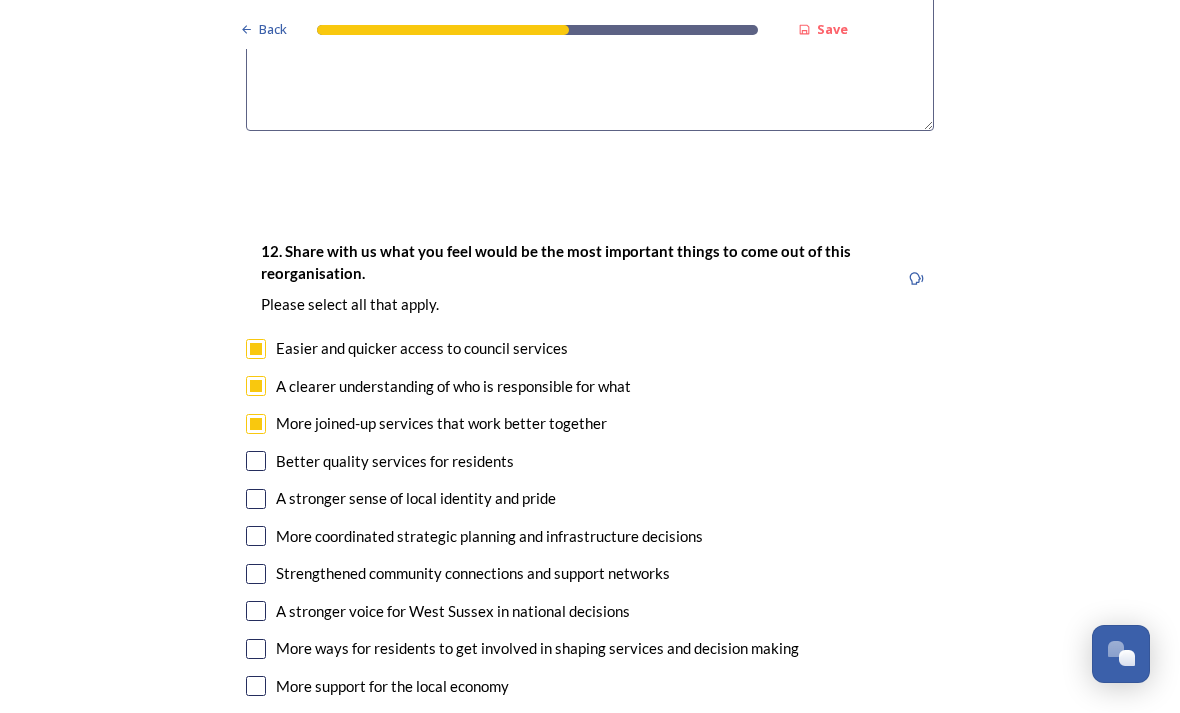 checkbox on "true" 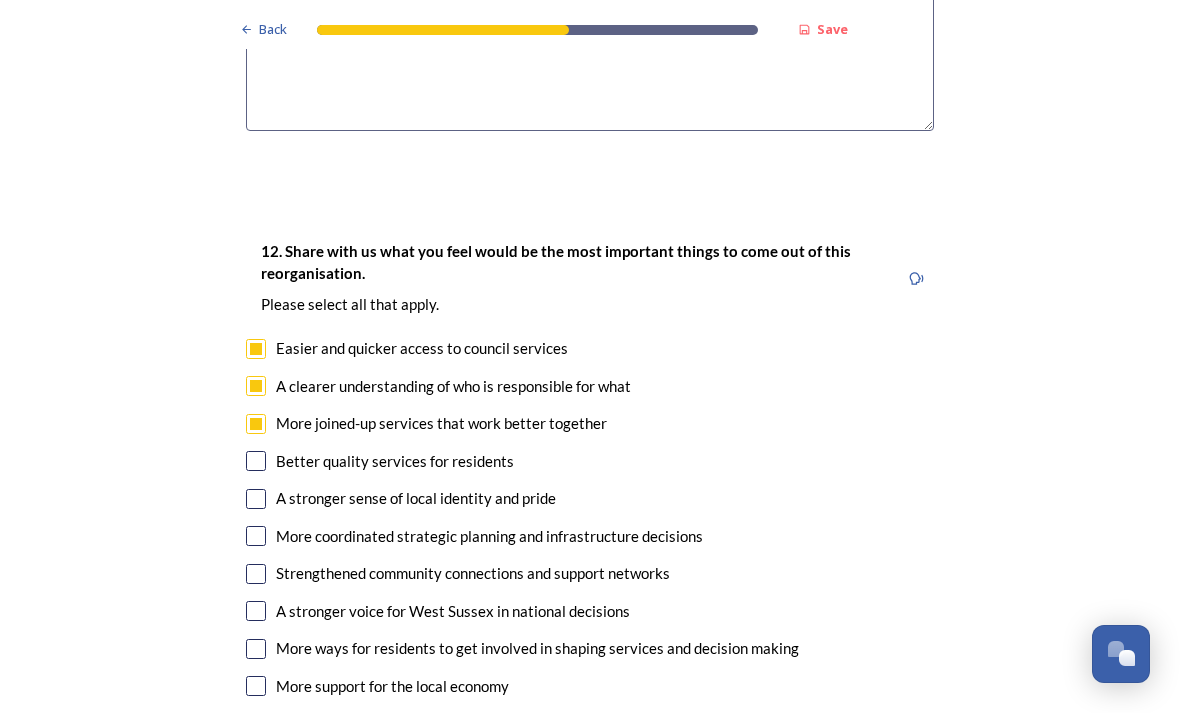 click at bounding box center (256, 461) 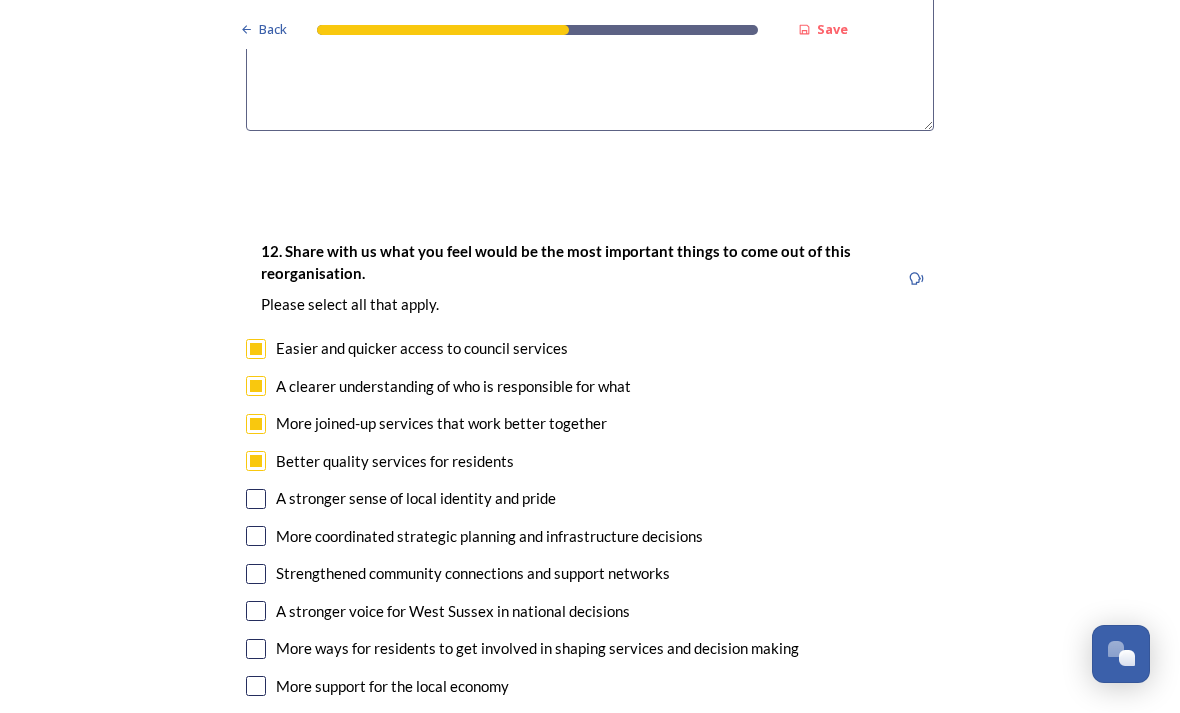 click at bounding box center (256, 536) 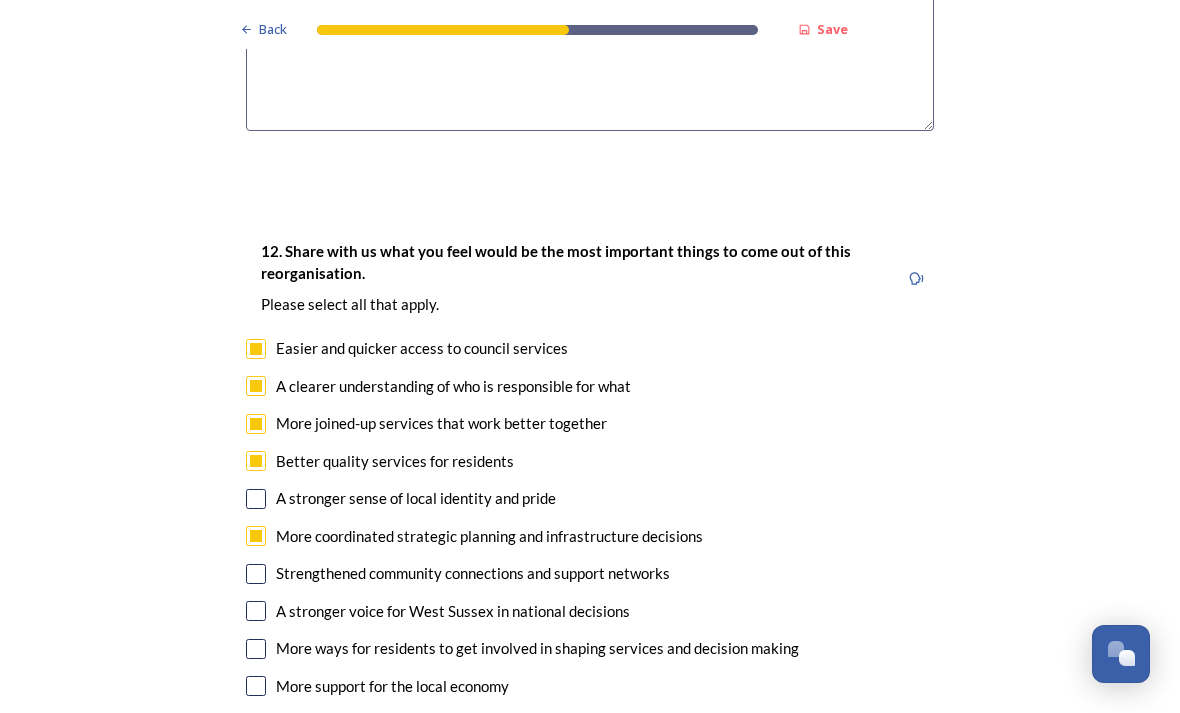 click at bounding box center [256, 611] 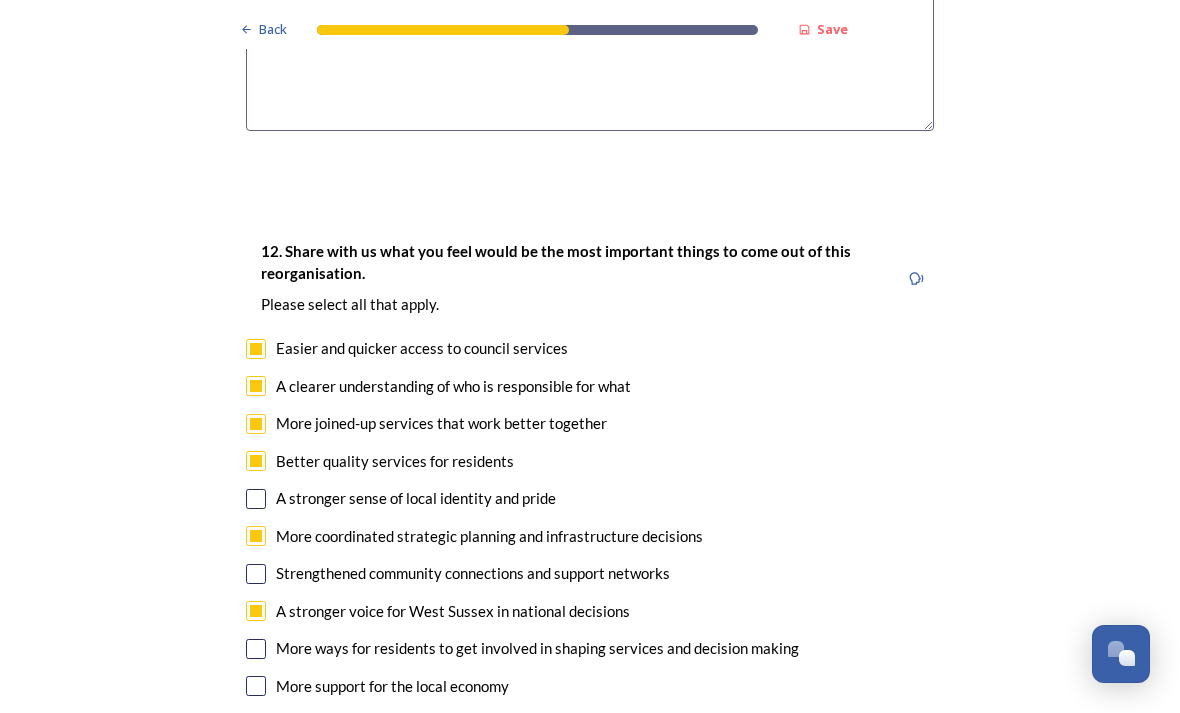 click on "A stronger voice for West Sussex in national decisions" at bounding box center [590, 611] 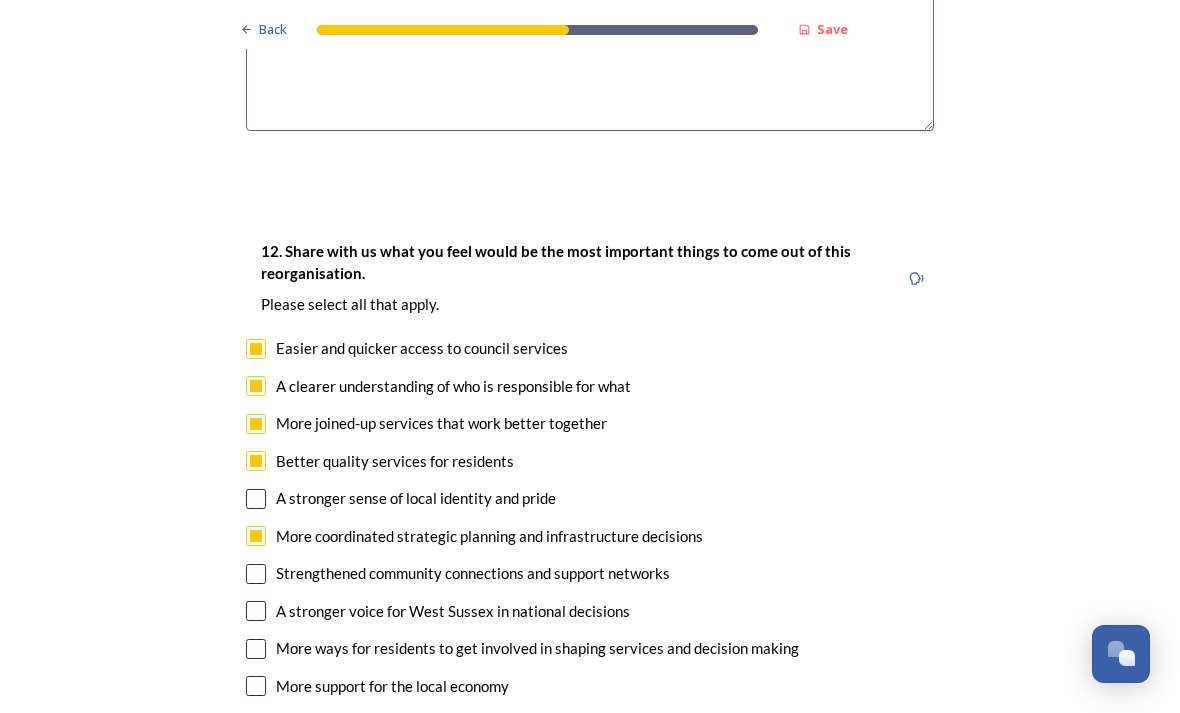 checkbox on "false" 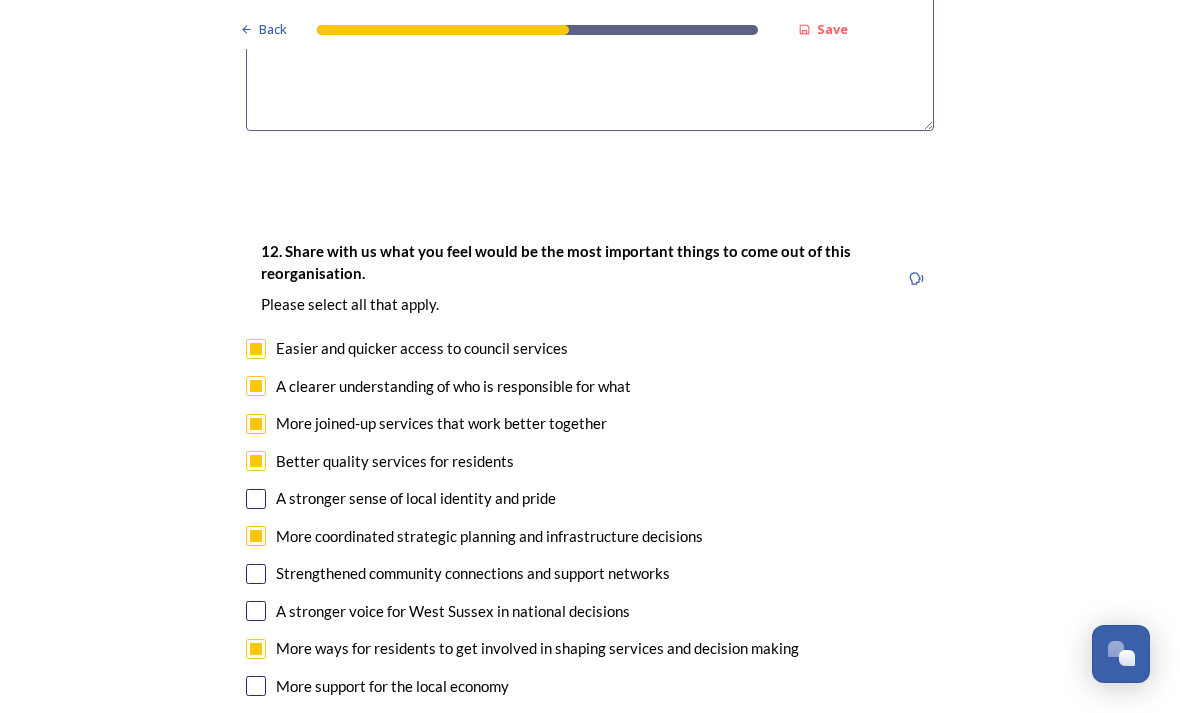 click at bounding box center (256, 686) 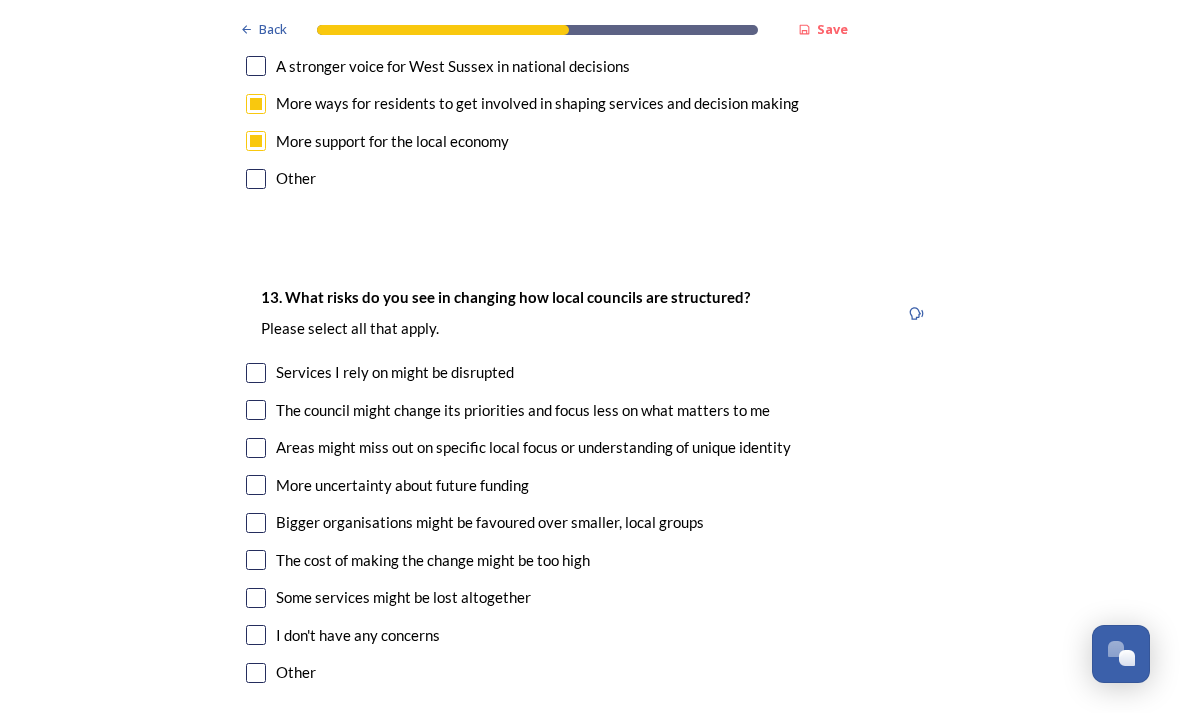 scroll, scrollTop: 3988, scrollLeft: 0, axis: vertical 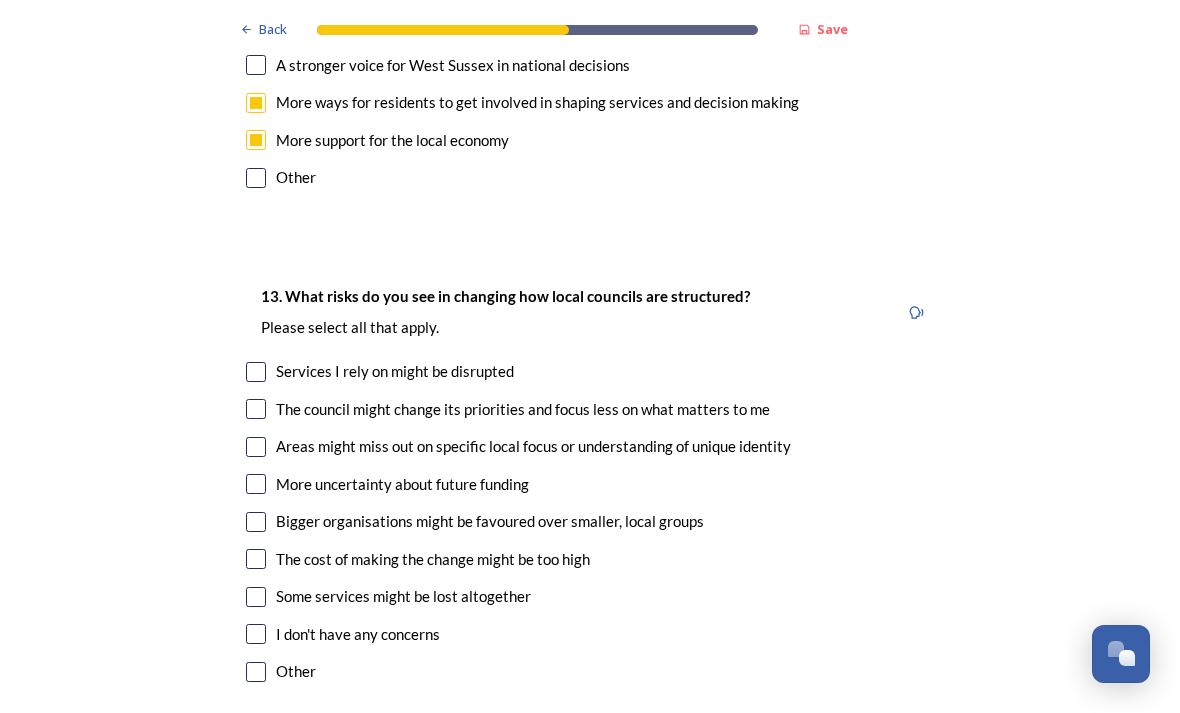 click at bounding box center (256, 484) 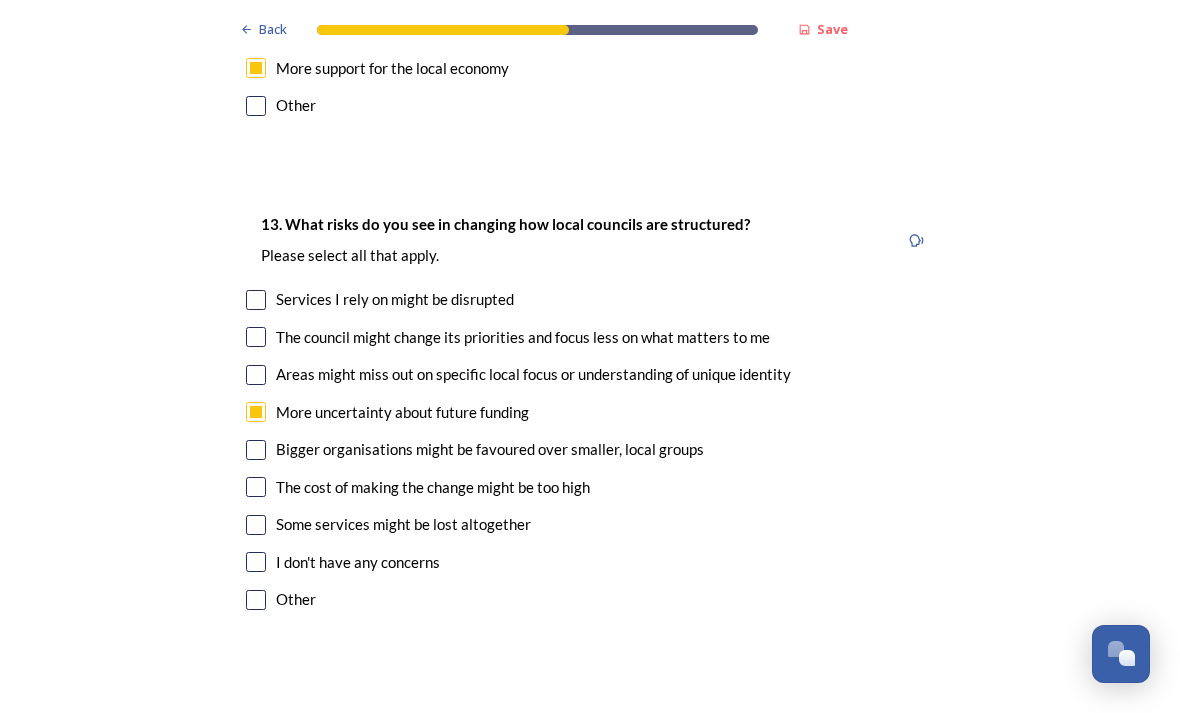 scroll, scrollTop: 4060, scrollLeft: 0, axis: vertical 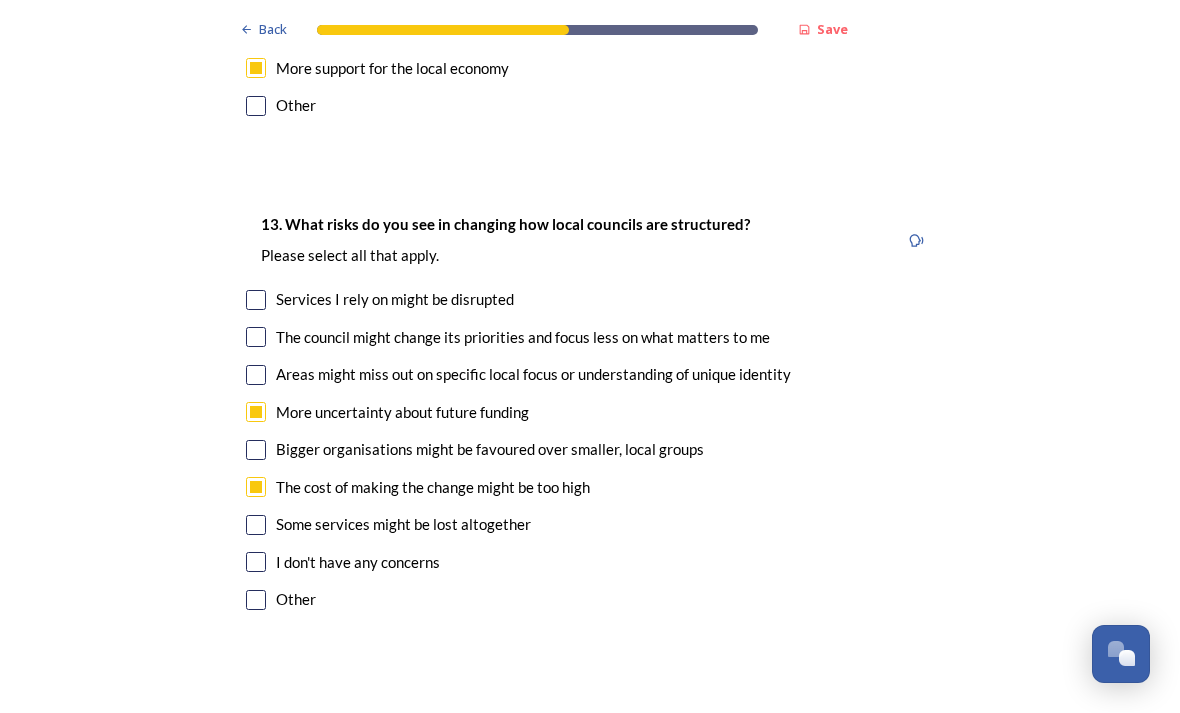 click at bounding box center [256, 525] 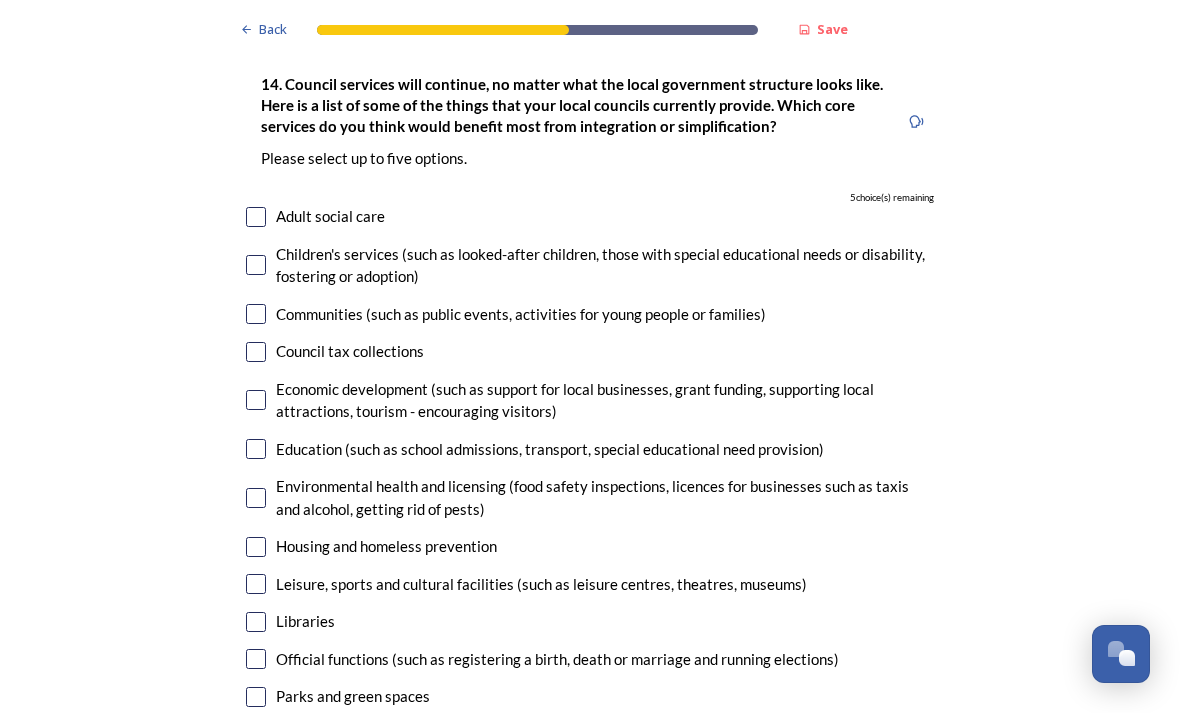 scroll, scrollTop: 4694, scrollLeft: 0, axis: vertical 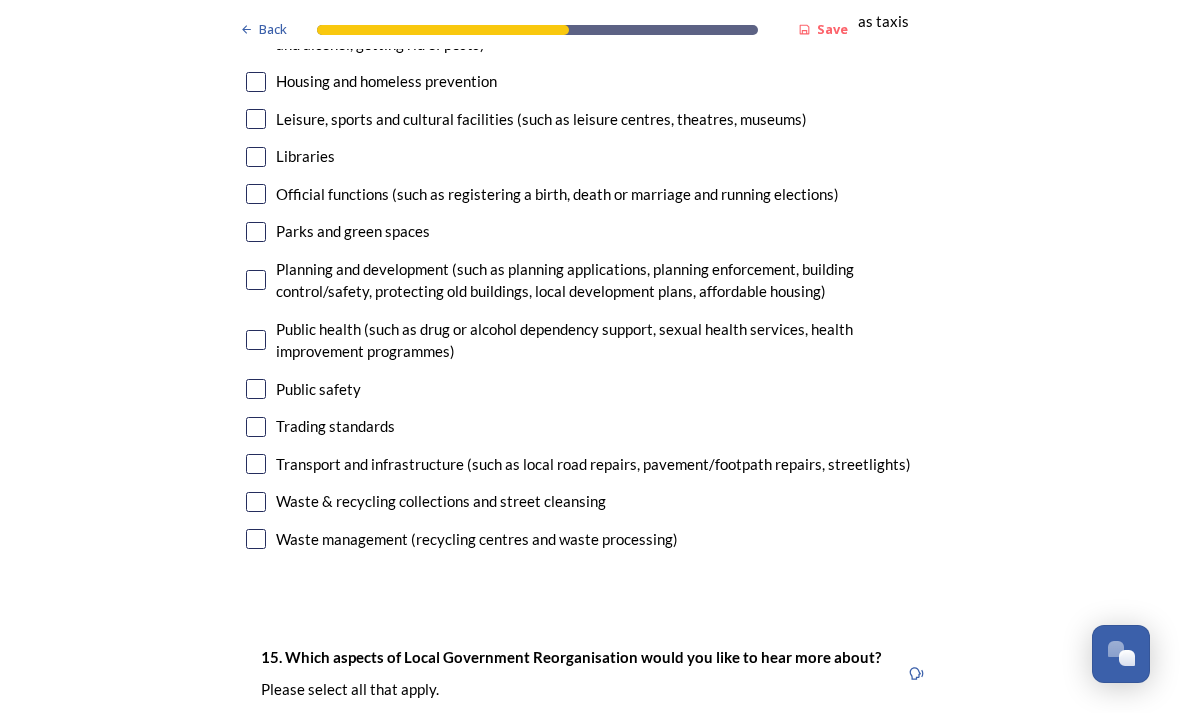 click at bounding box center (256, 464) 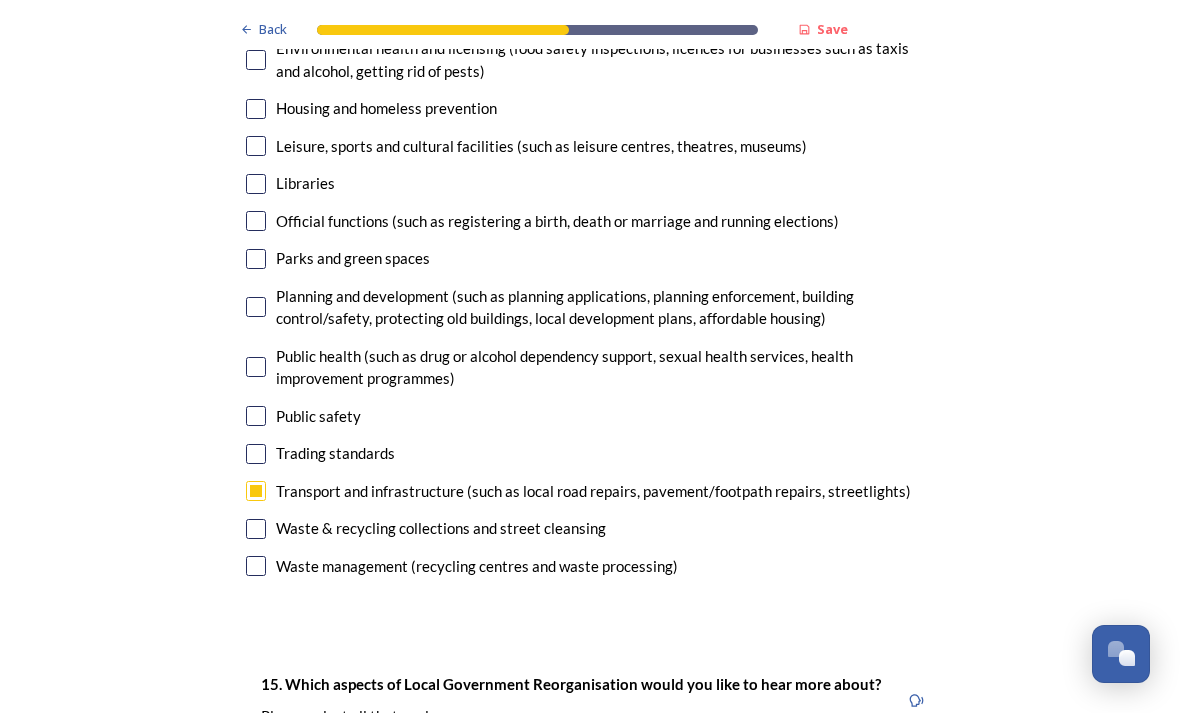 scroll, scrollTop: 5132, scrollLeft: 0, axis: vertical 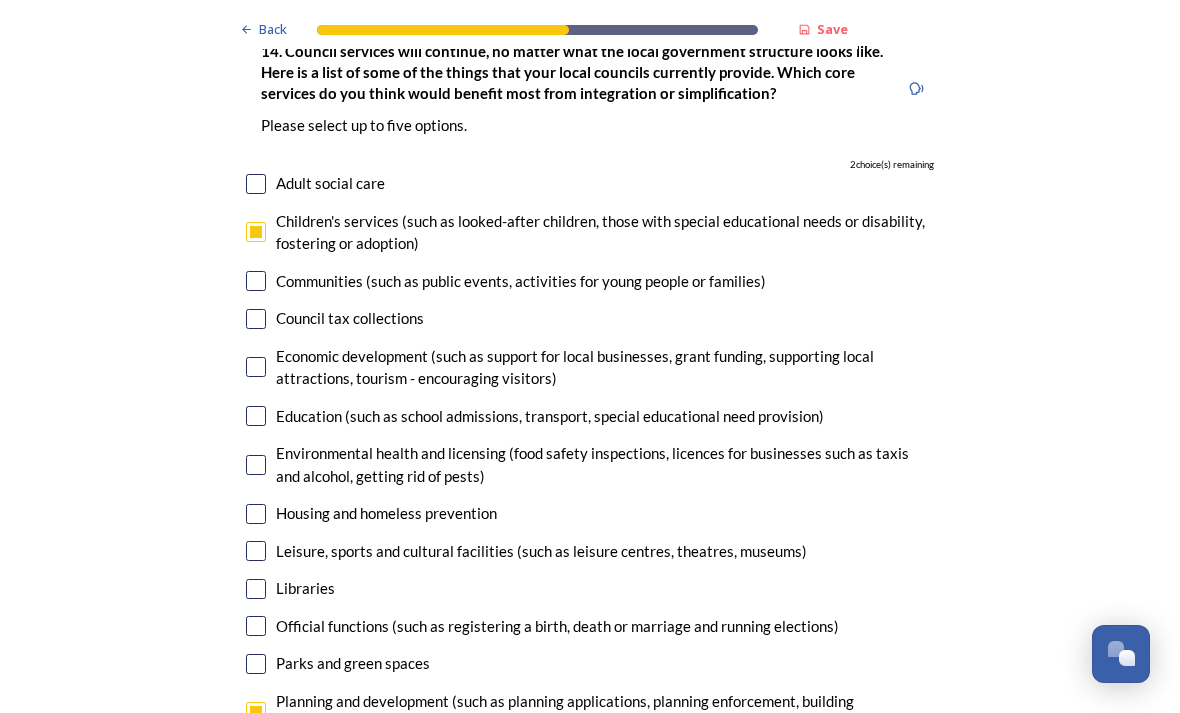 click on "Back Save Prioritising future services As explained on our  Shaping West Sussex hub , Local Government Reorganisation for West Sussex means that the county, district and borough councils will be replaced with one, or more than one, single-tier council (referred to as a unitary council) to deliver all your services.  Options currently being explored within West Sussex are detailed on our  hub , but map visuals can be found below. A single county unitary , bringing the County Council and all seven District and Borough Councils services together to form a new unitary council for West Sussex. Single unitary model (You can enlarge this map by clicking on the square expand icon in the top right of the image) Two unitary option, variation 1  -   one unitary combining Arun, Chichester and Worthing footprints and one unitary combining Adur, Crawley, Horsham, and Mid-Sussex footprints. Two unitary model variation 1 (You can enlarge this map by clicking on the square expand icon in the top right of the image) * Other 2" at bounding box center (590, -1285) 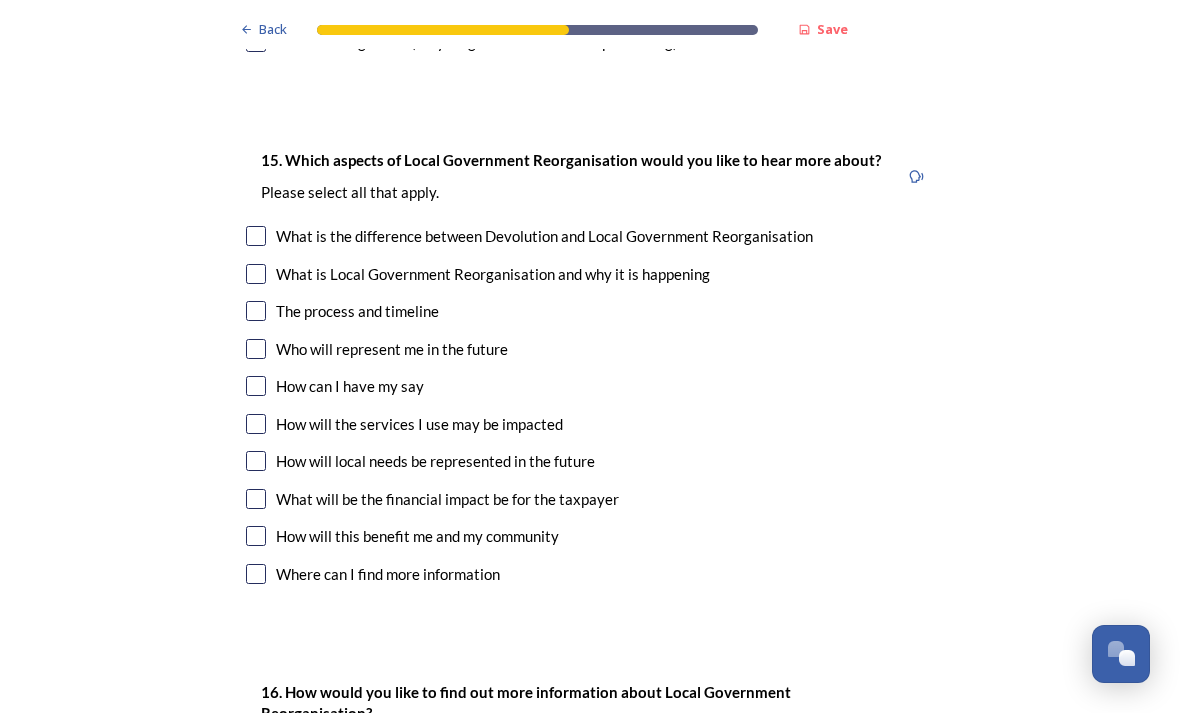 scroll, scrollTop: 5657, scrollLeft: 0, axis: vertical 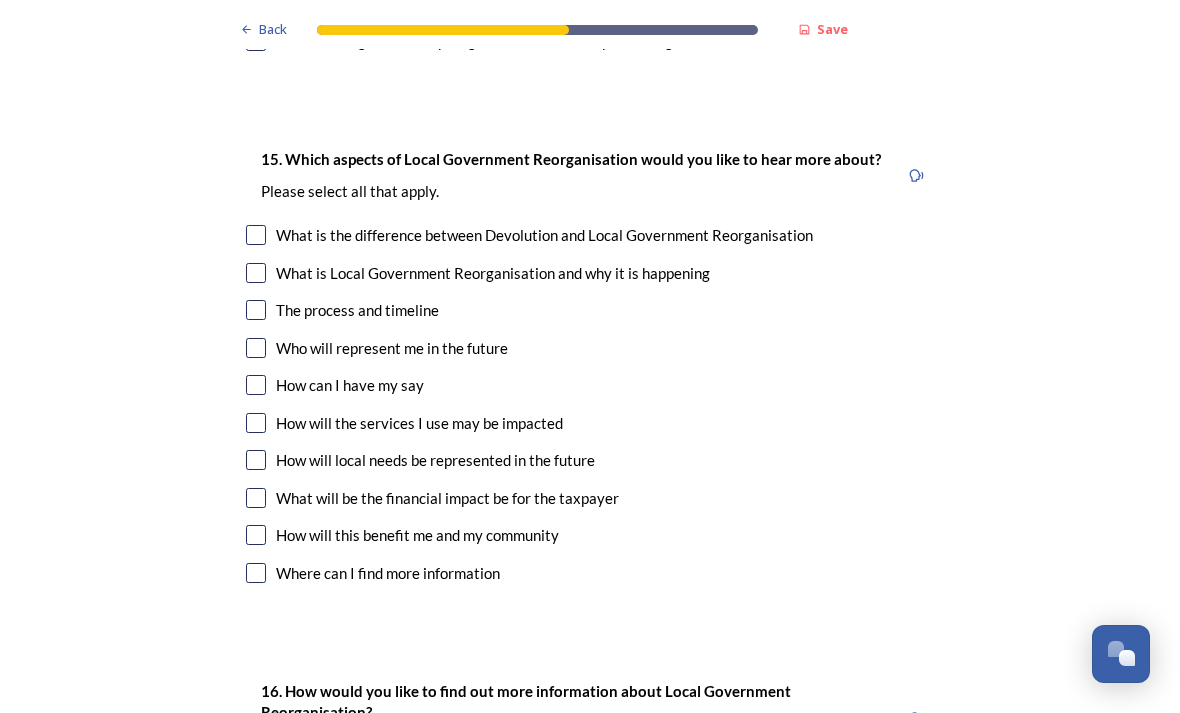 click at bounding box center (256, 310) 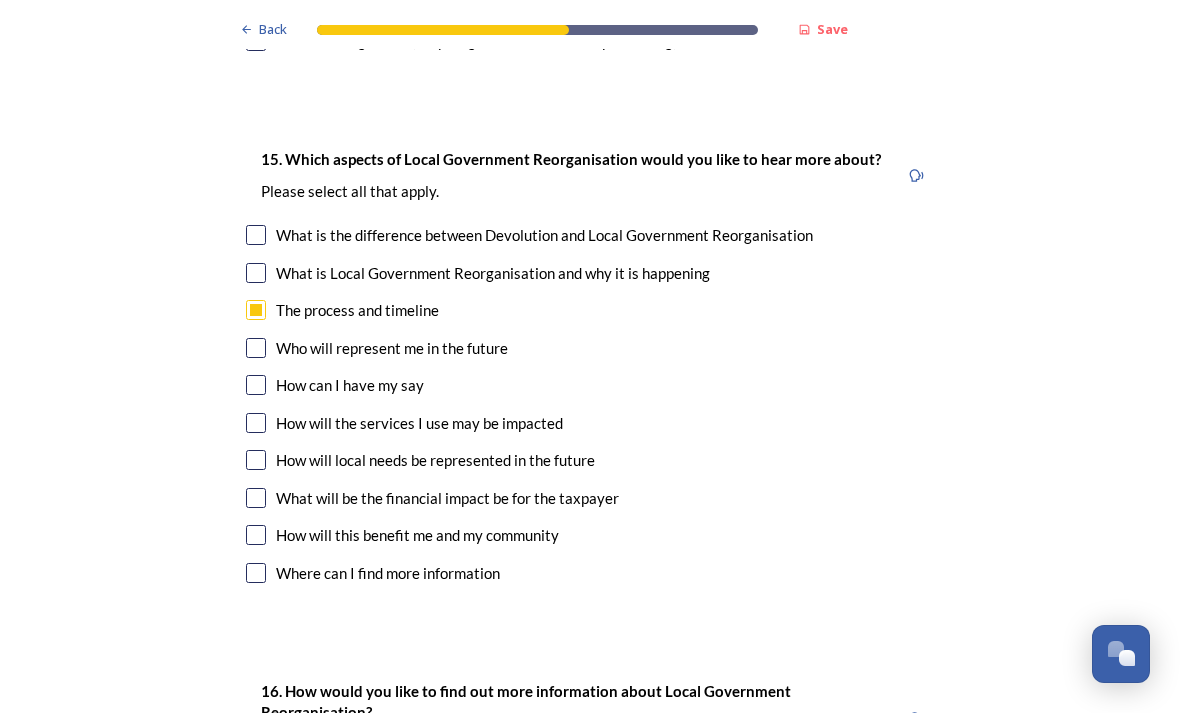 click at bounding box center [256, 460] 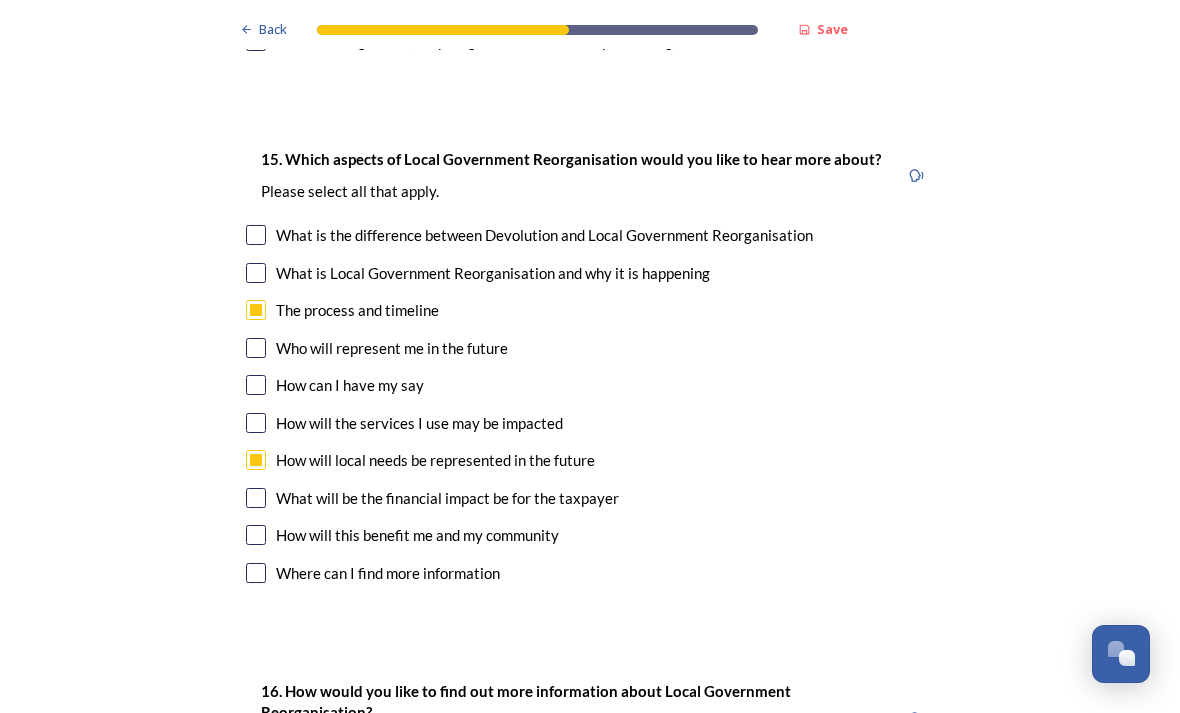 click at bounding box center [256, 535] 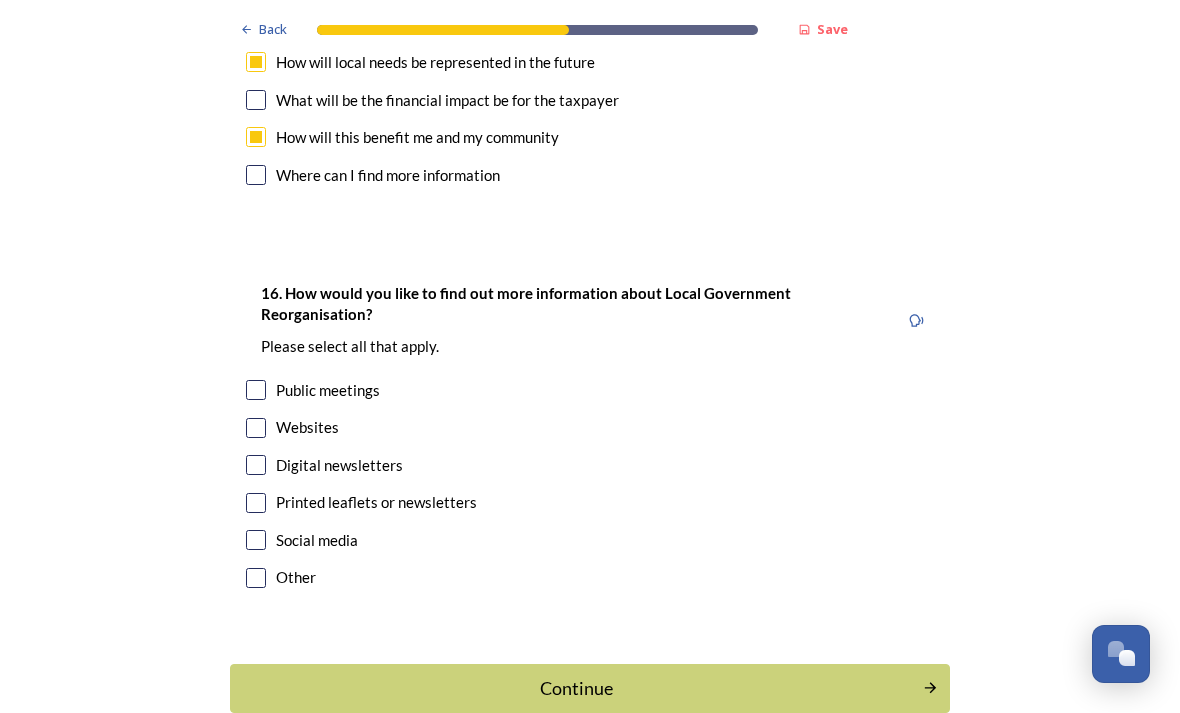 scroll, scrollTop: 6053, scrollLeft: 0, axis: vertical 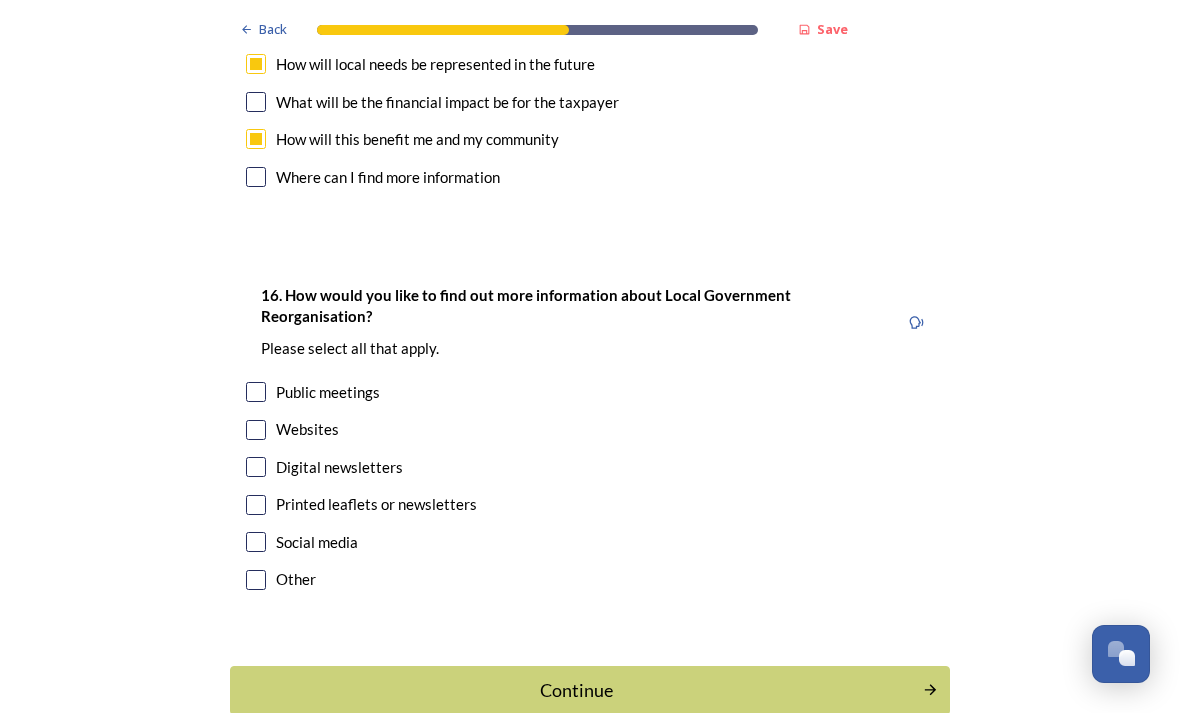 click at bounding box center (256, 392) 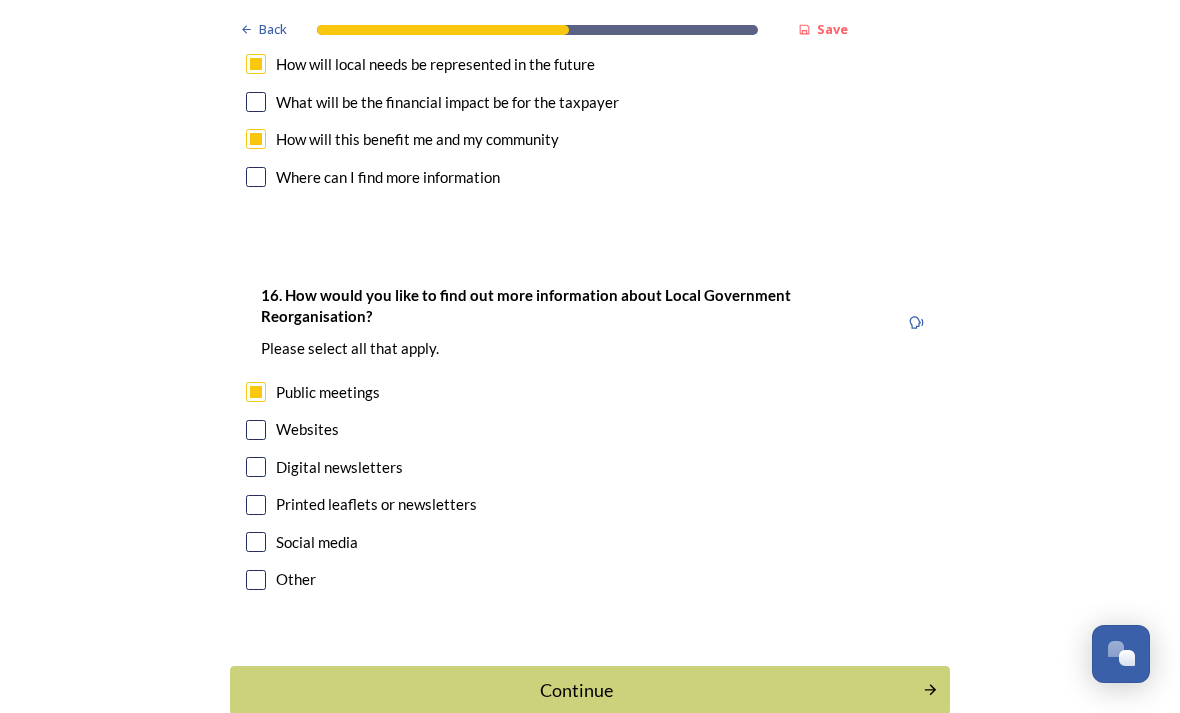 click at bounding box center (256, 430) 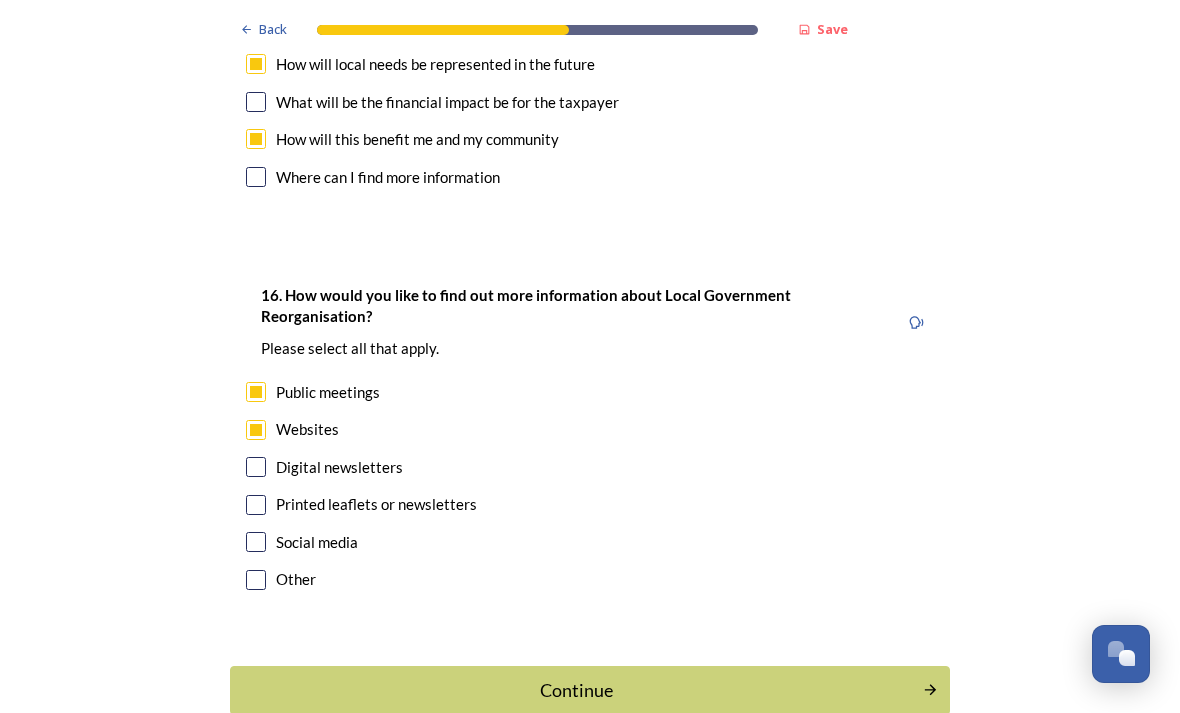 click at bounding box center [256, 505] 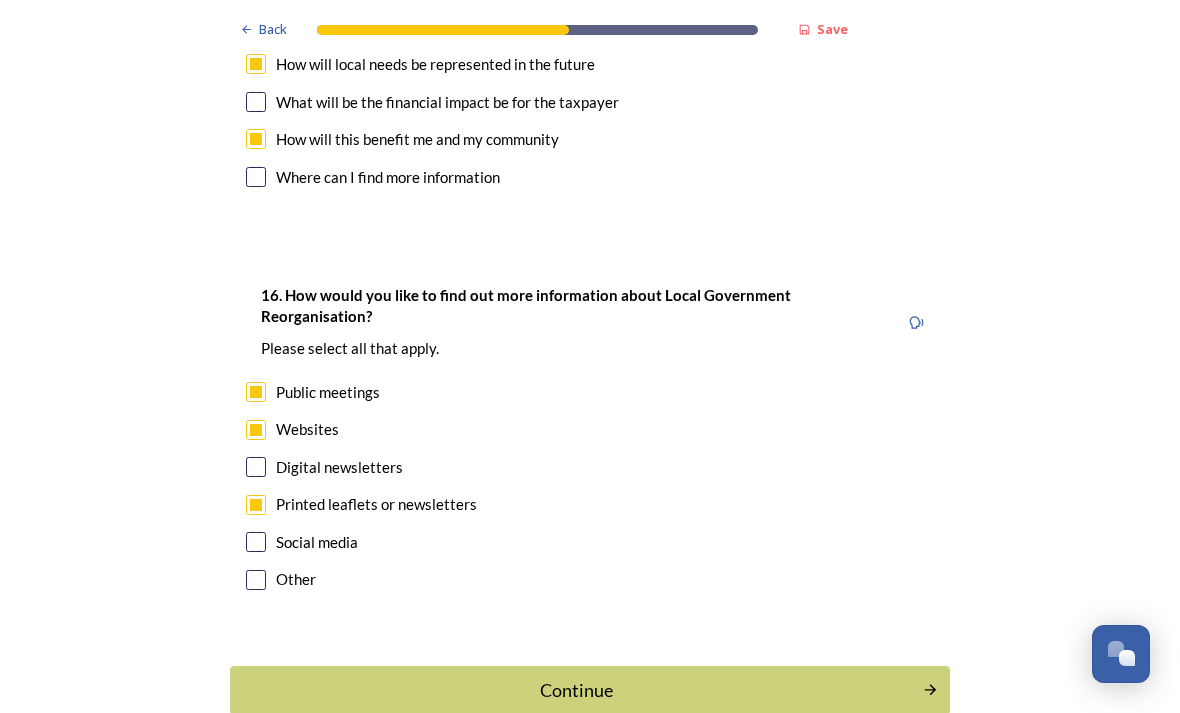 click on "Continue" at bounding box center [576, 690] 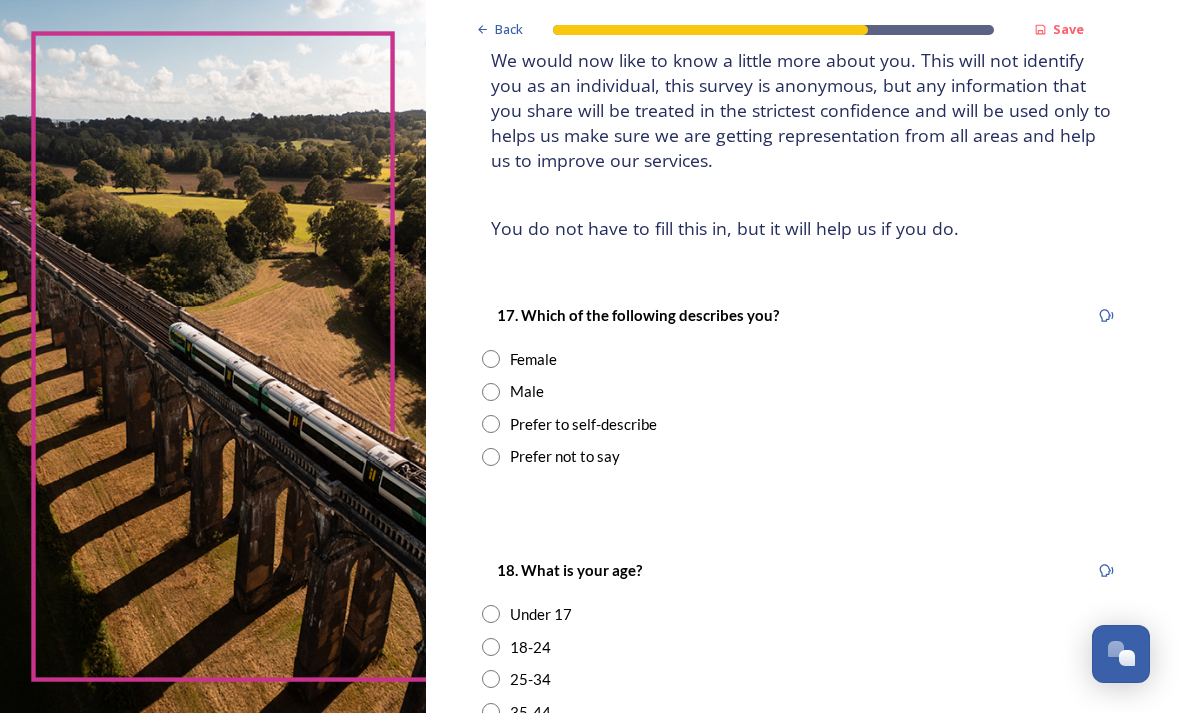 scroll, scrollTop: 152, scrollLeft: 0, axis: vertical 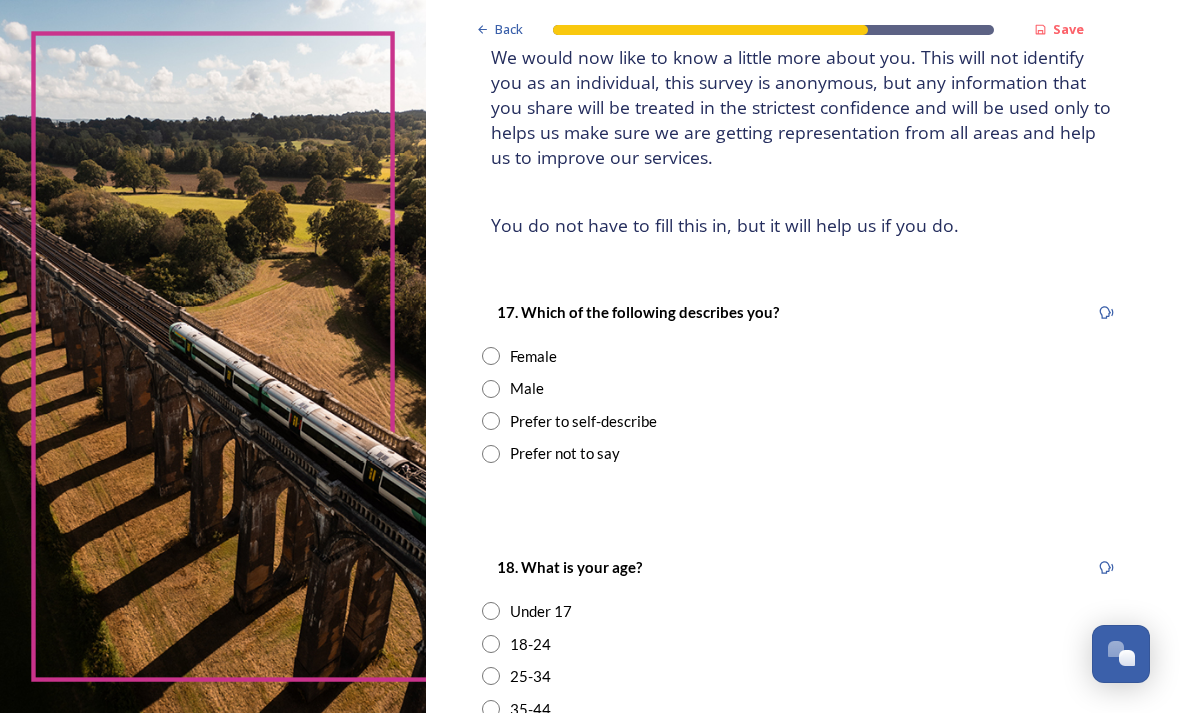 click at bounding box center (491, 356) 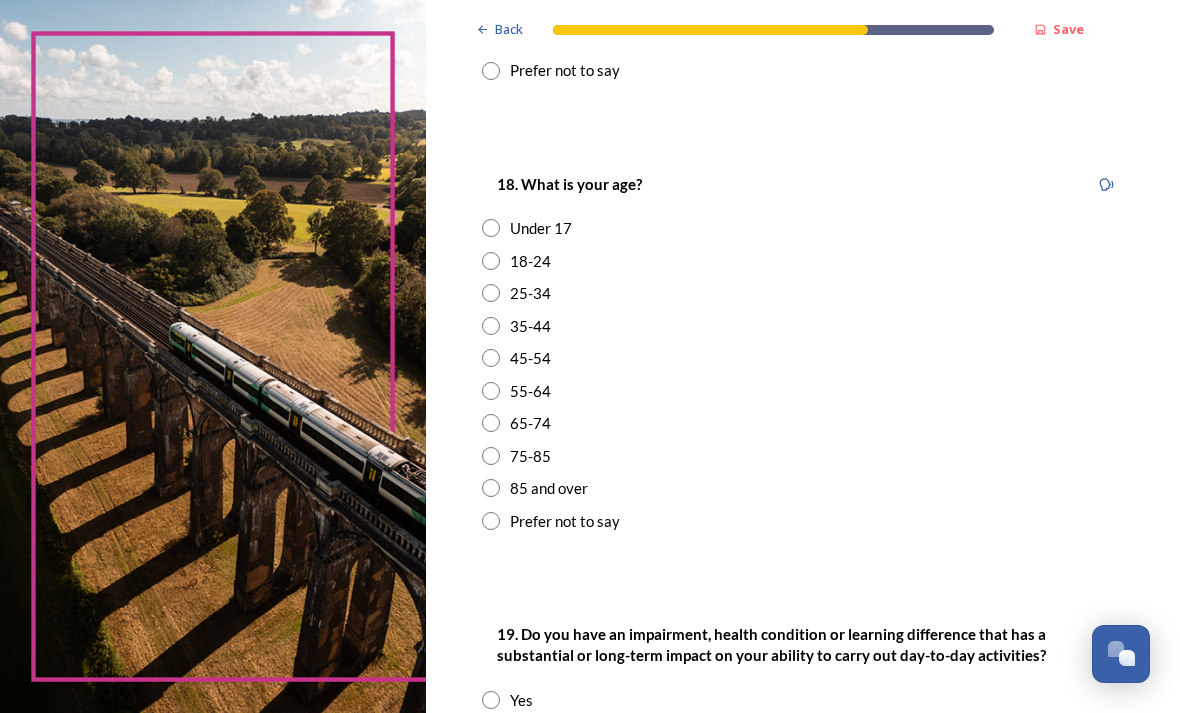 scroll, scrollTop: 535, scrollLeft: 0, axis: vertical 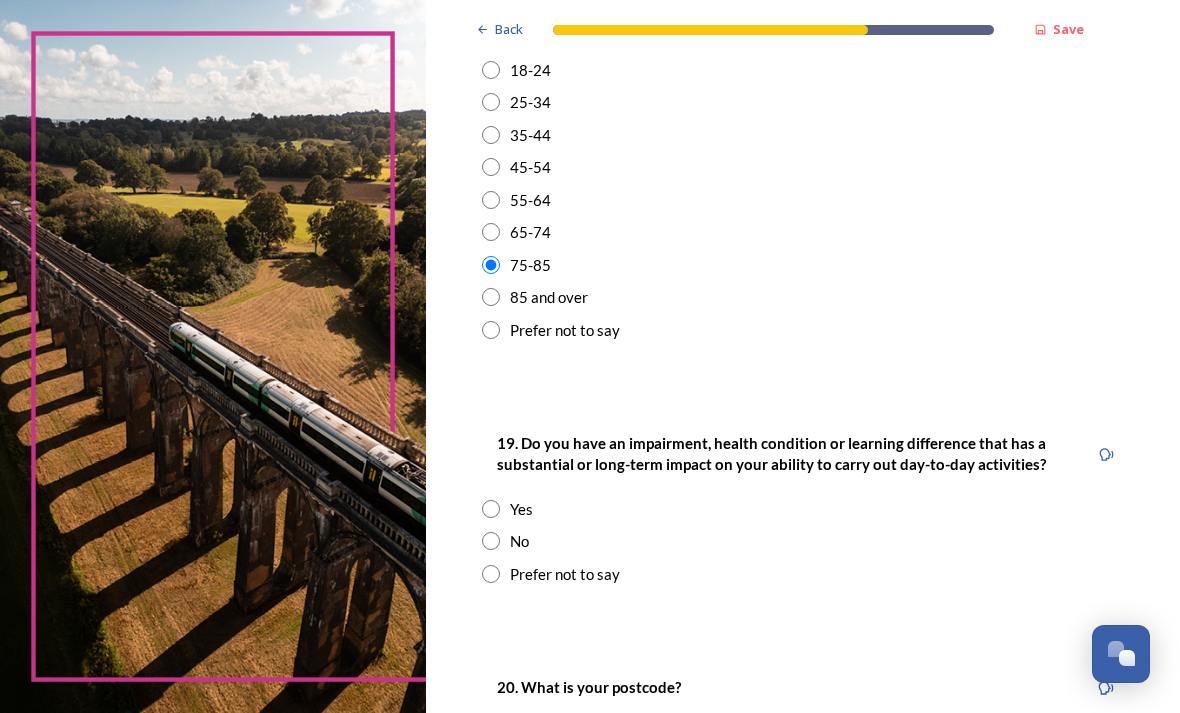 click on "No" at bounding box center (803, 541) 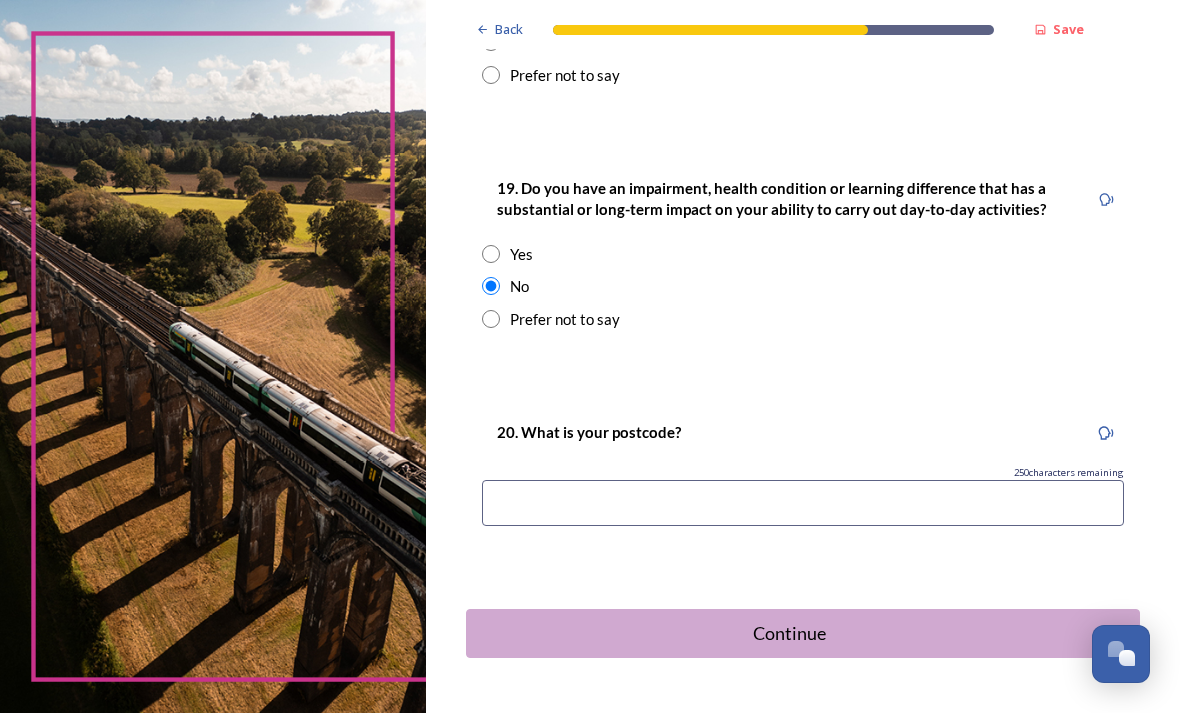 scroll, scrollTop: 980, scrollLeft: 0, axis: vertical 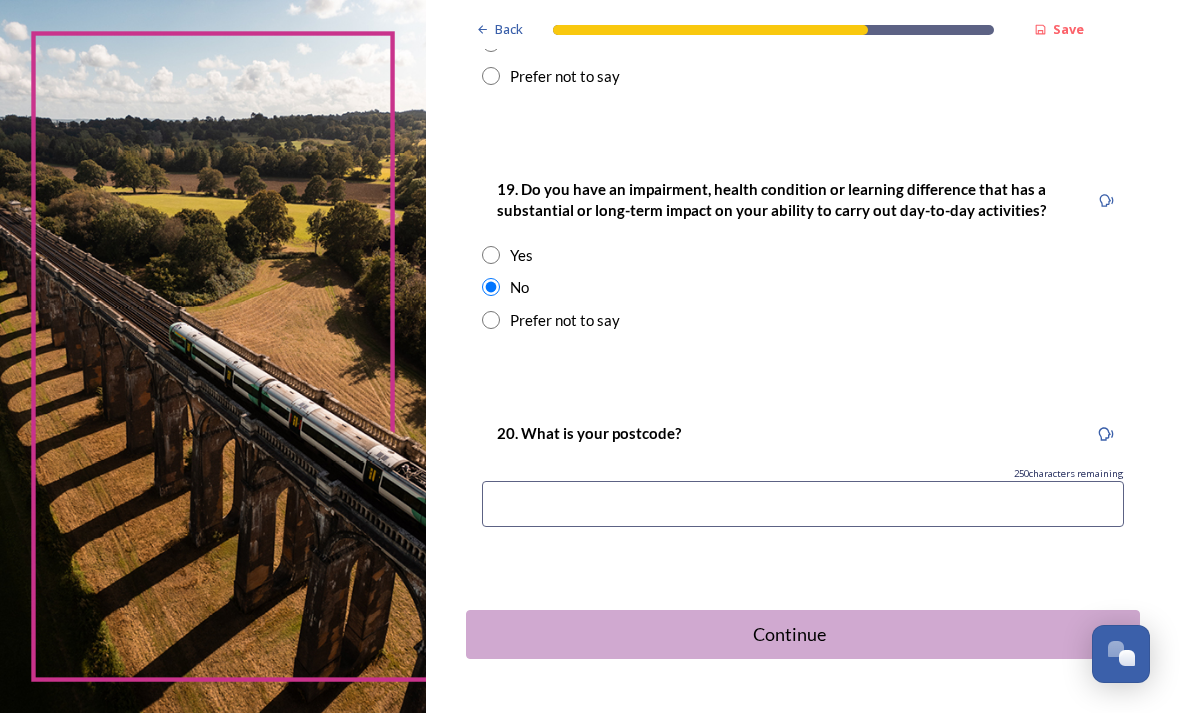 click at bounding box center [803, 504] 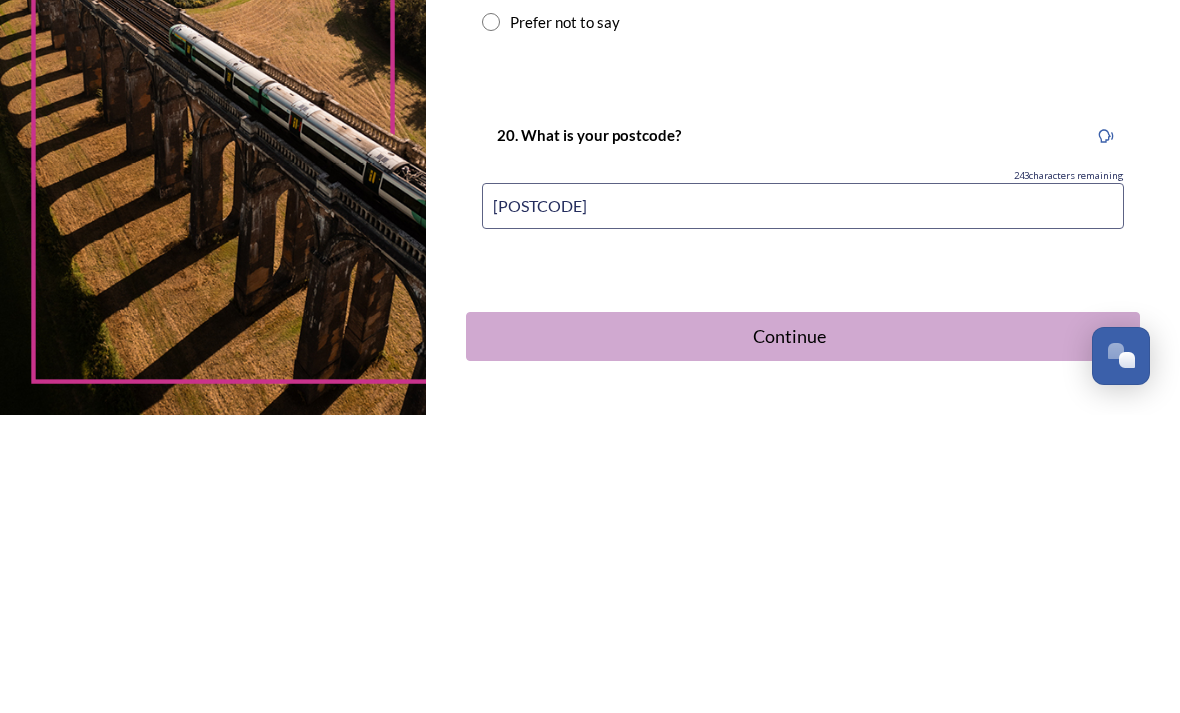 type on "[POSTCODE]" 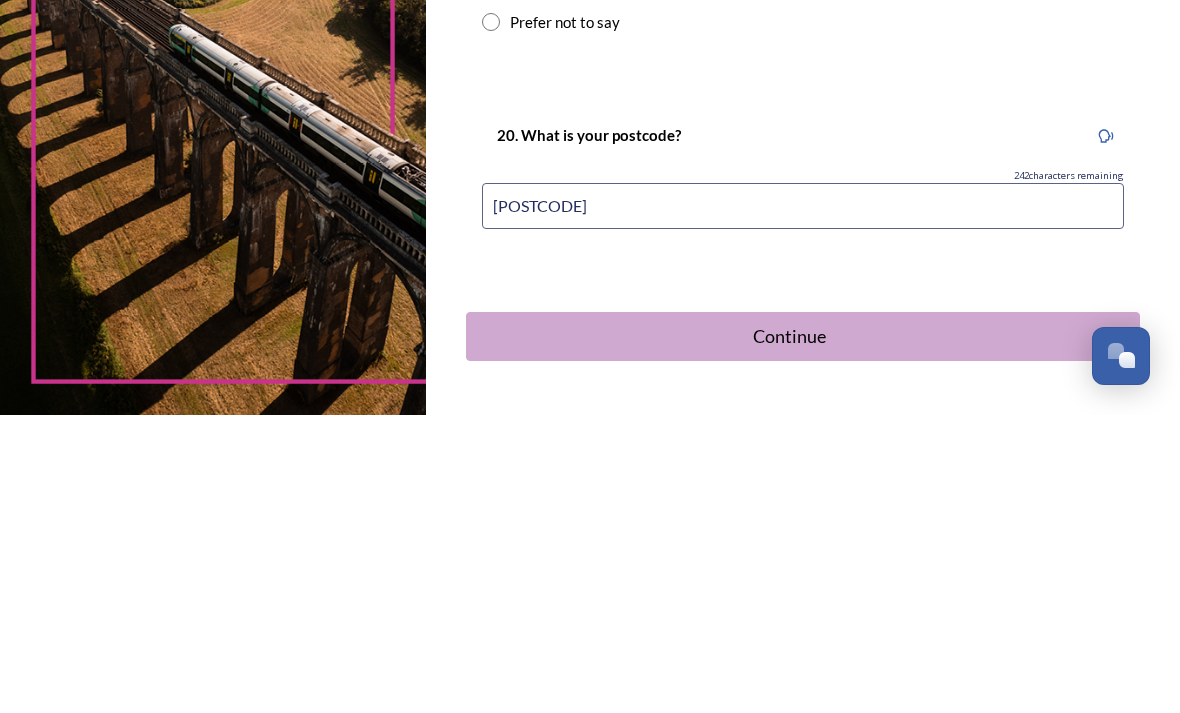 click on "Continue" at bounding box center (789, 634) 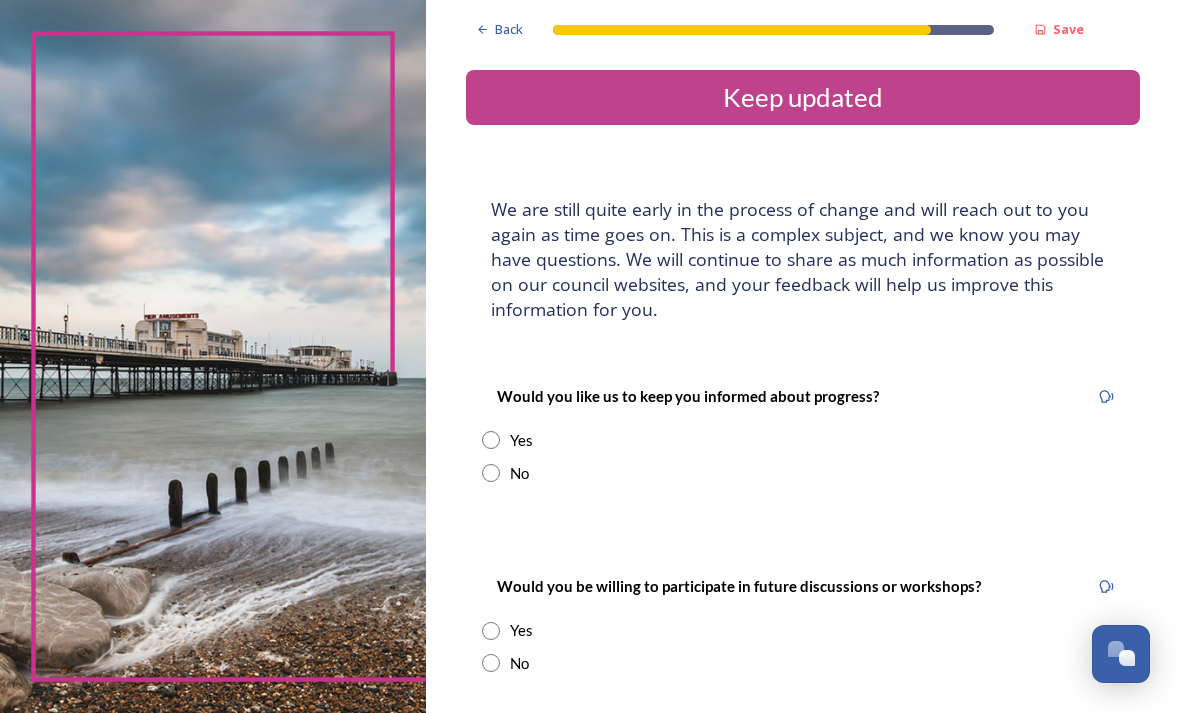 click on "Yes" at bounding box center [803, 440] 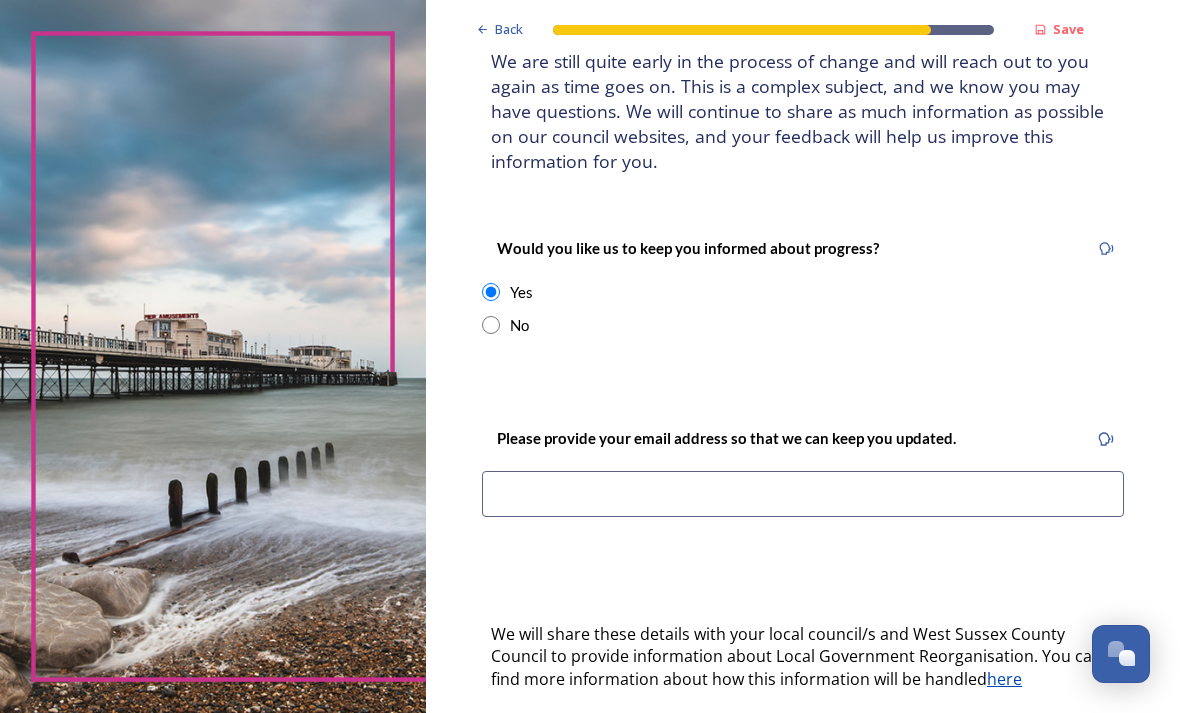 scroll, scrollTop: 148, scrollLeft: 0, axis: vertical 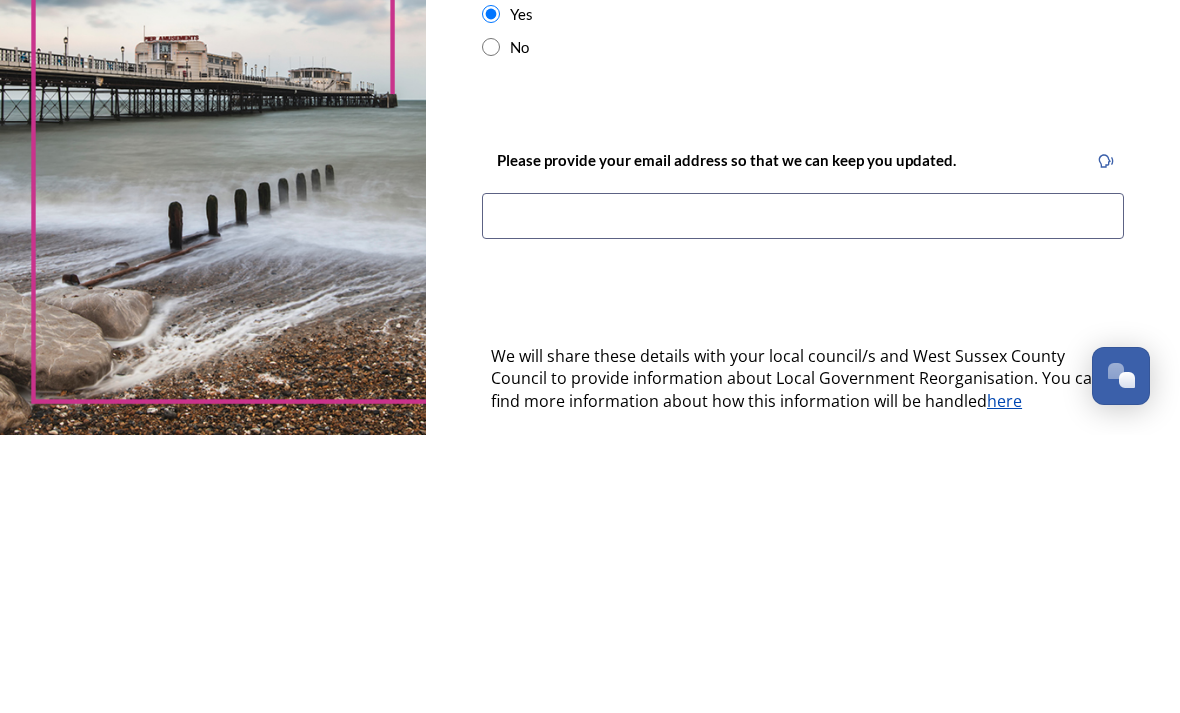 type on "[EMAIL]" 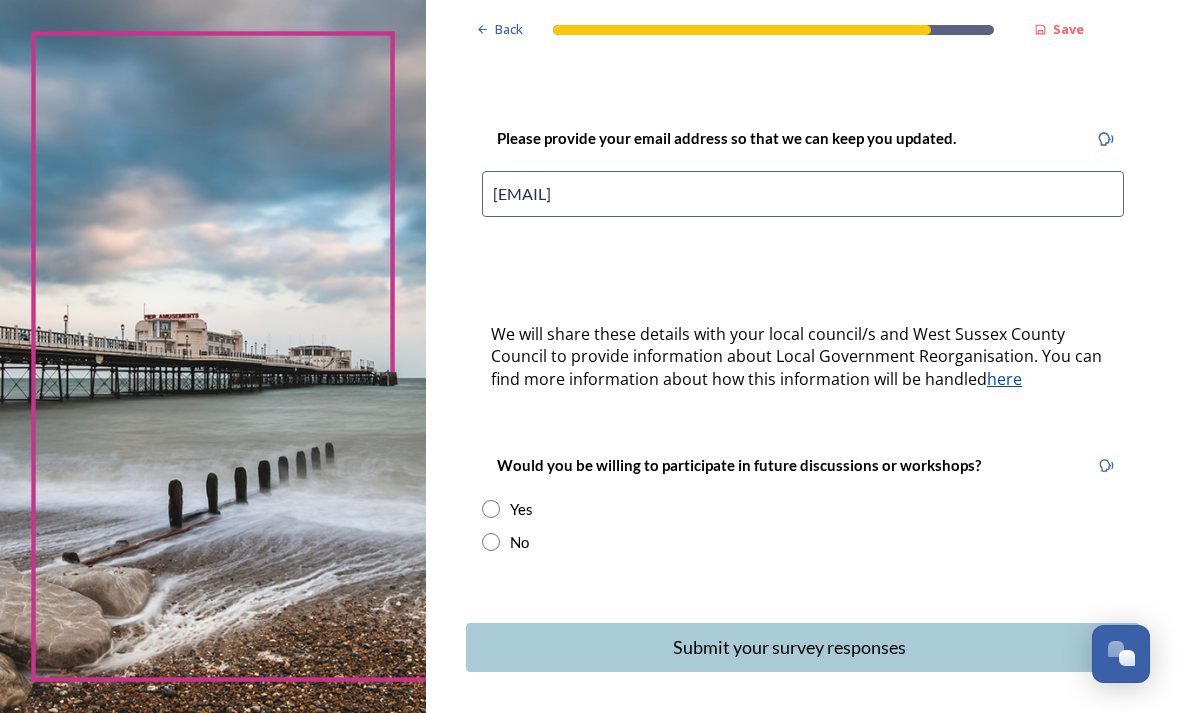 scroll, scrollTop: 447, scrollLeft: 0, axis: vertical 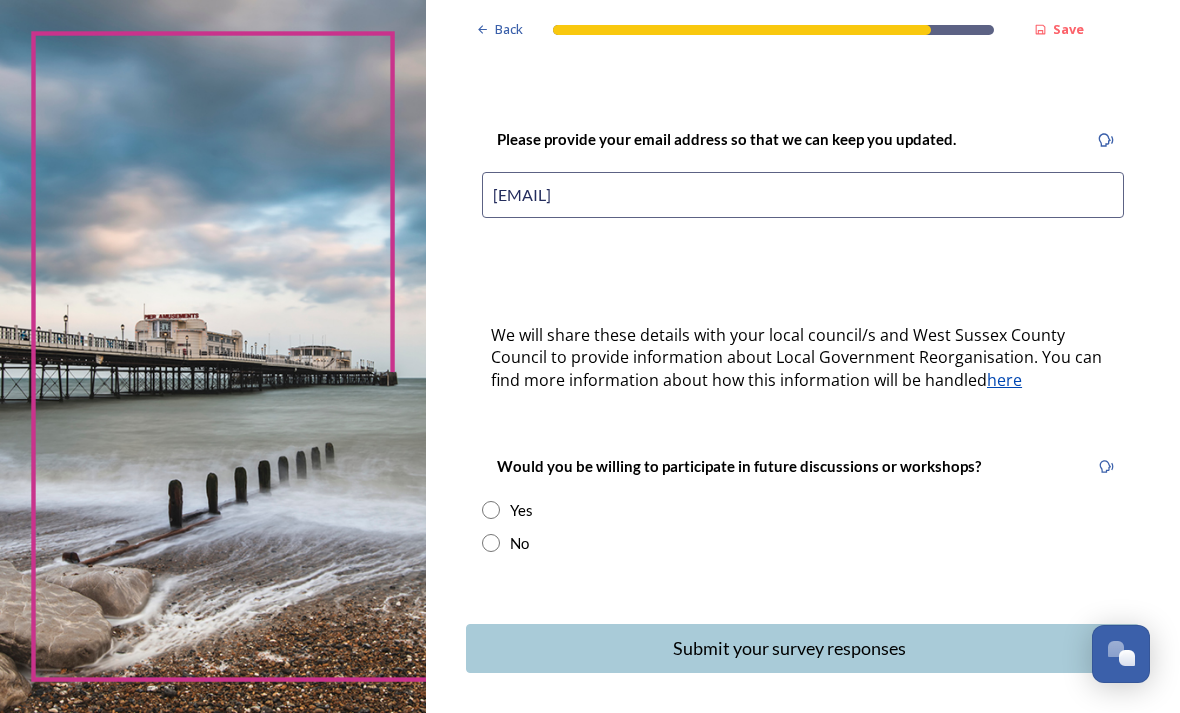 click at bounding box center [491, 510] 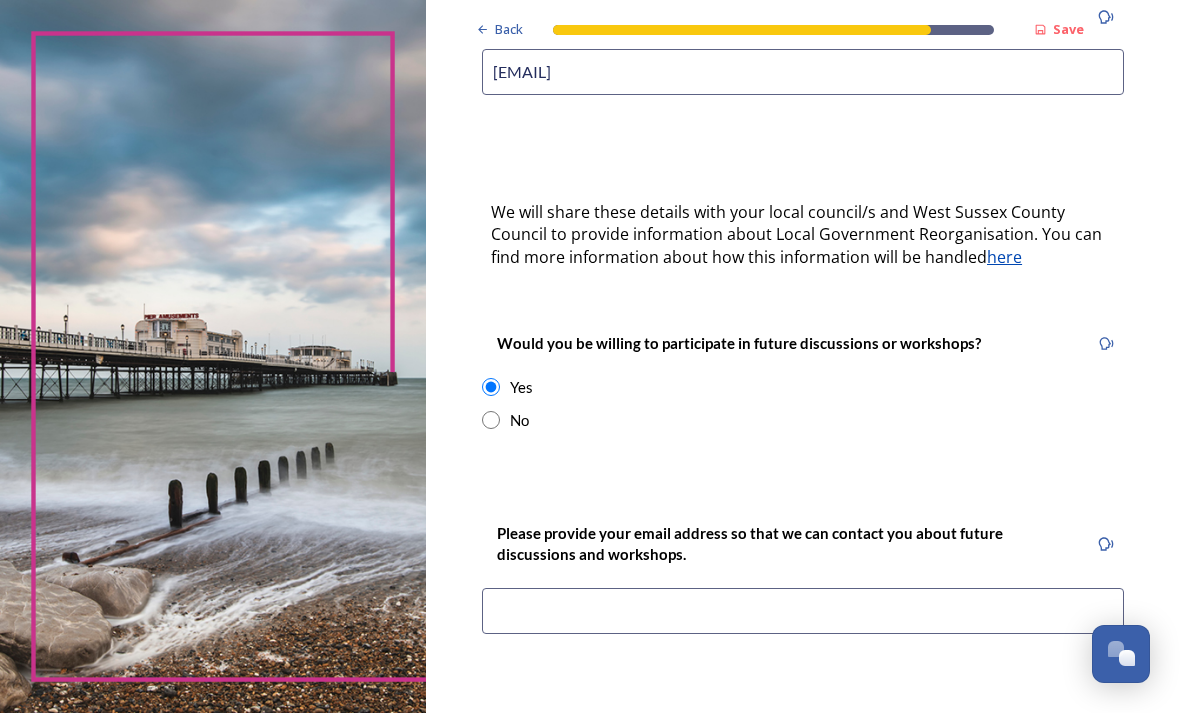 scroll, scrollTop: 586, scrollLeft: 0, axis: vertical 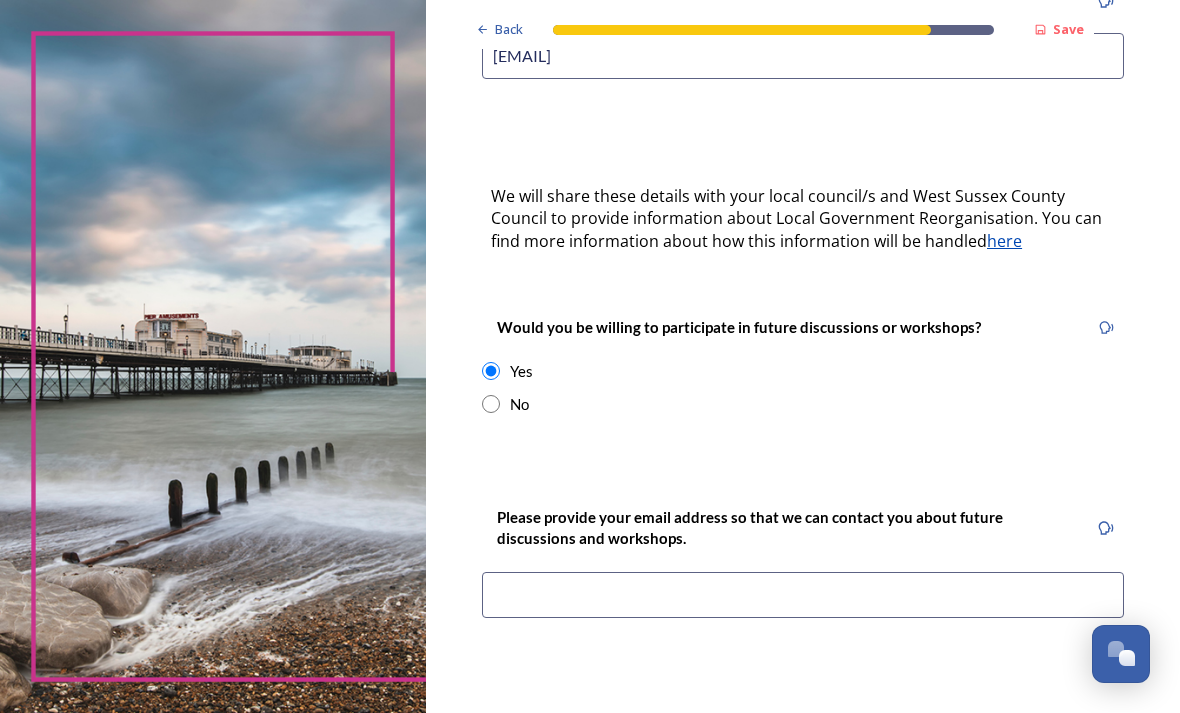 click at bounding box center (803, 595) 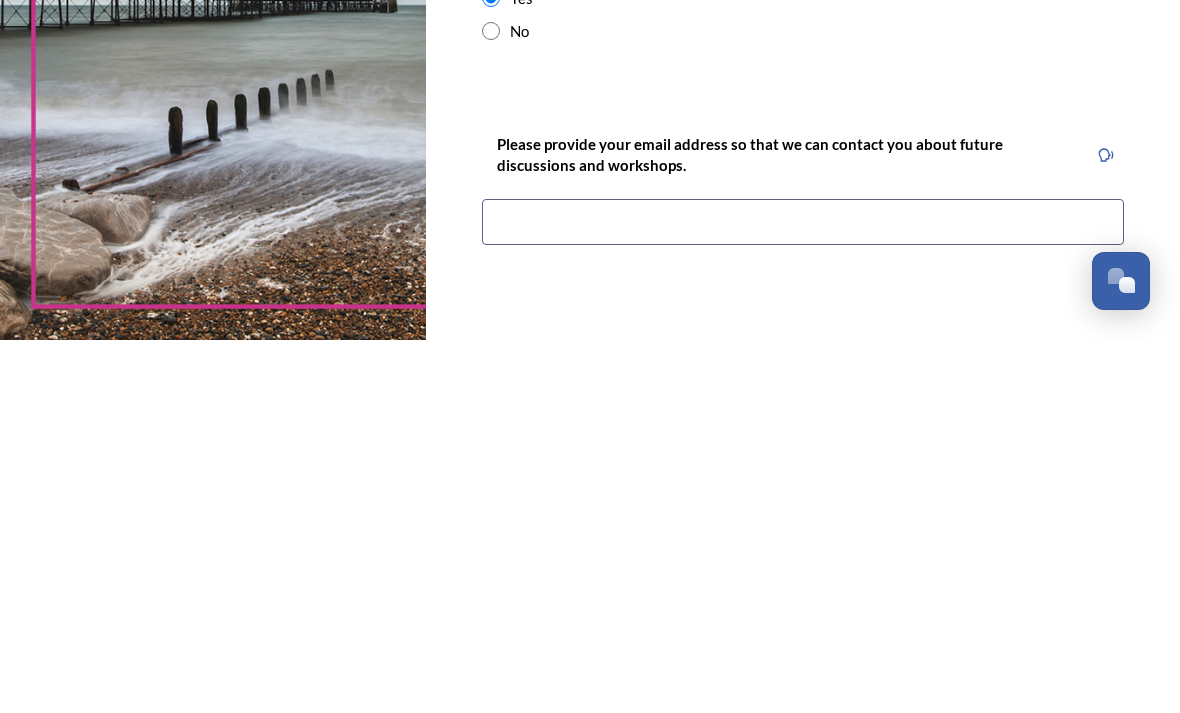 type on "[EMAIL]" 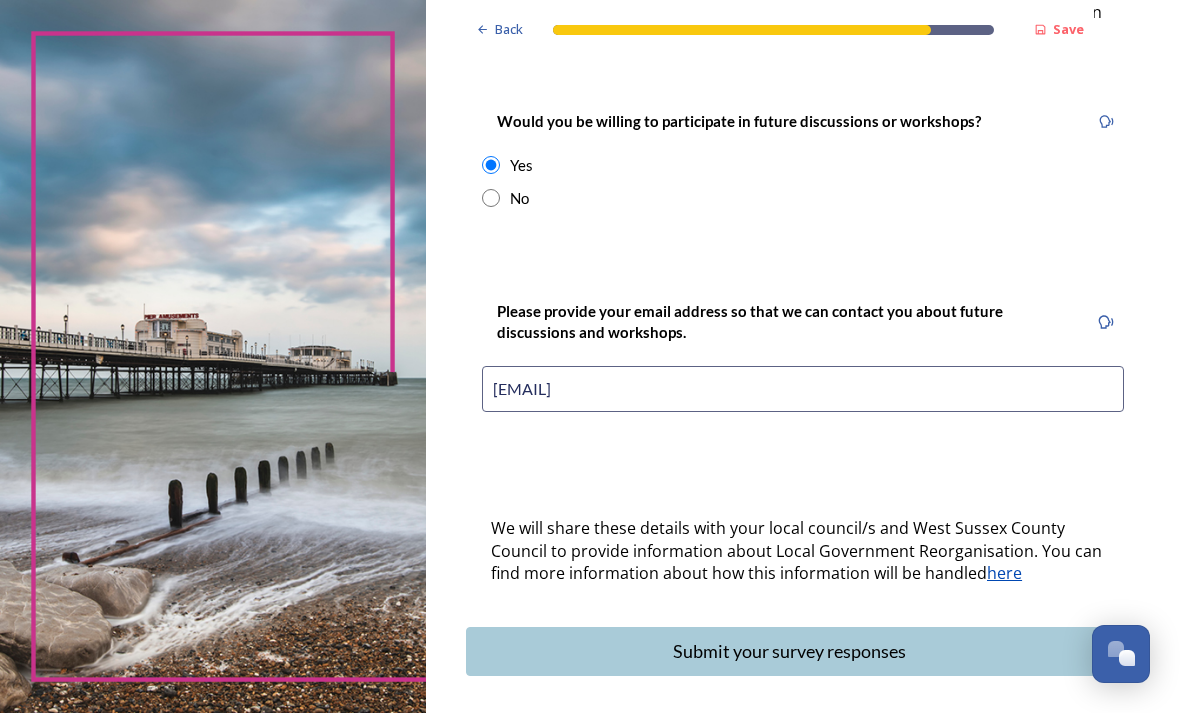 scroll, scrollTop: 791, scrollLeft: 0, axis: vertical 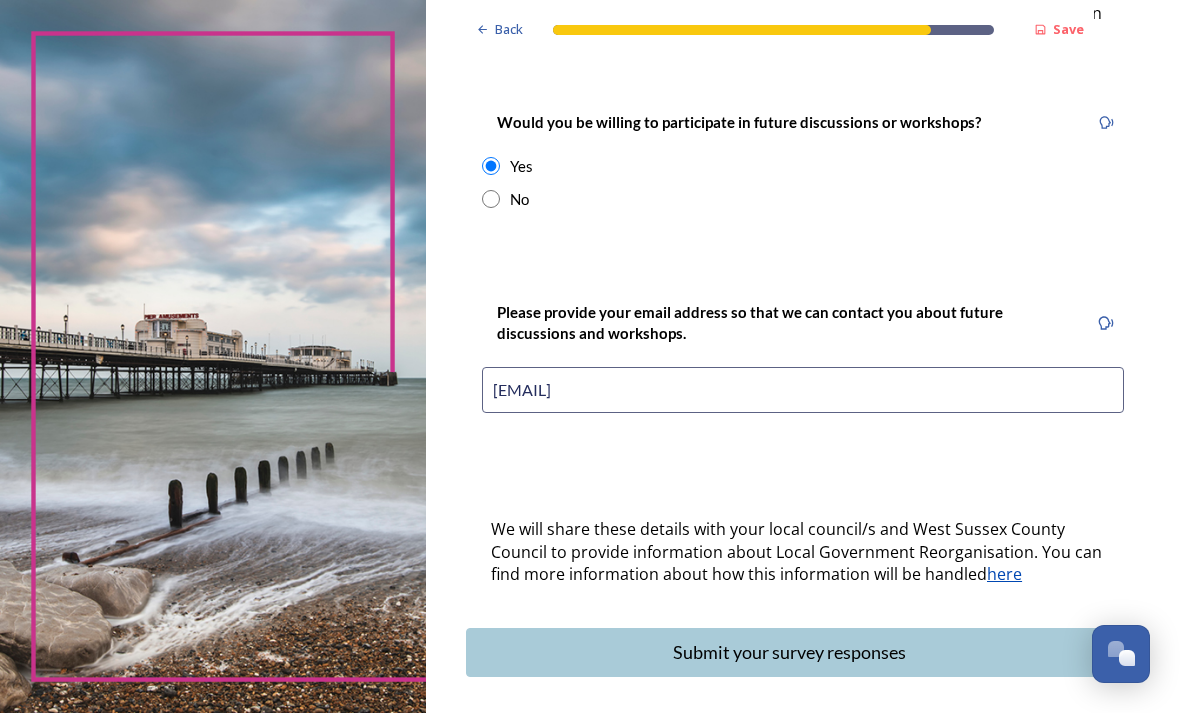click on "Submit your survey responses" at bounding box center (789, 652) 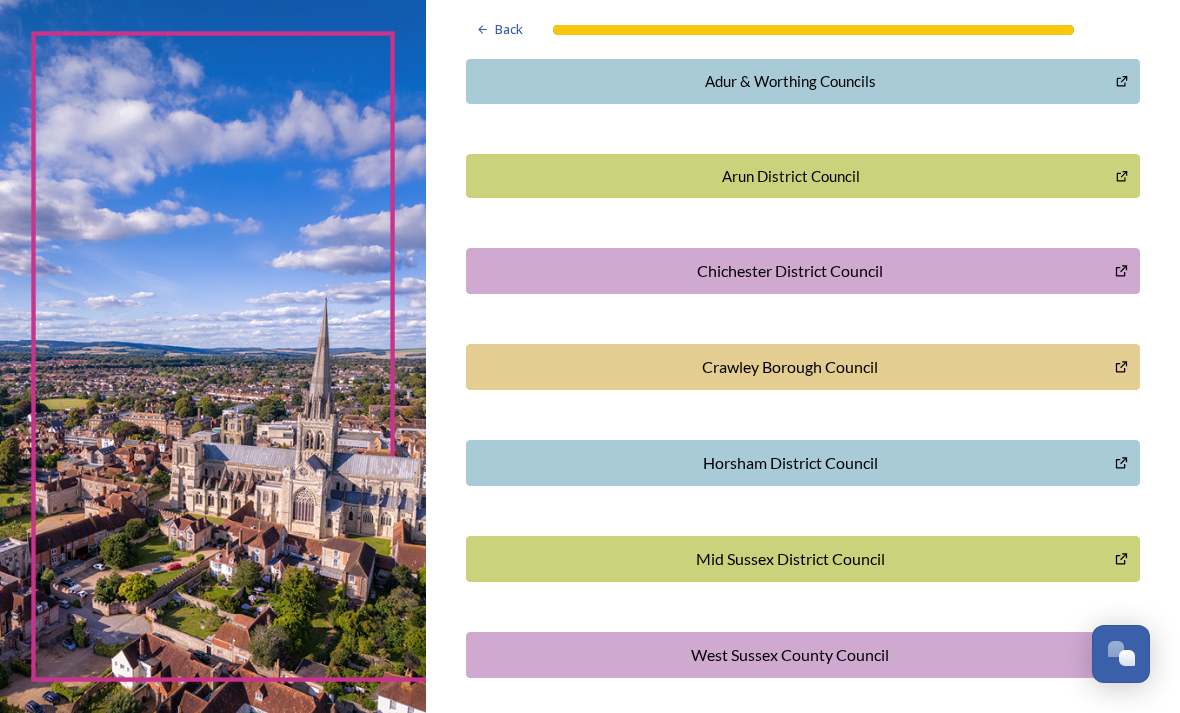 scroll, scrollTop: 493, scrollLeft: 0, axis: vertical 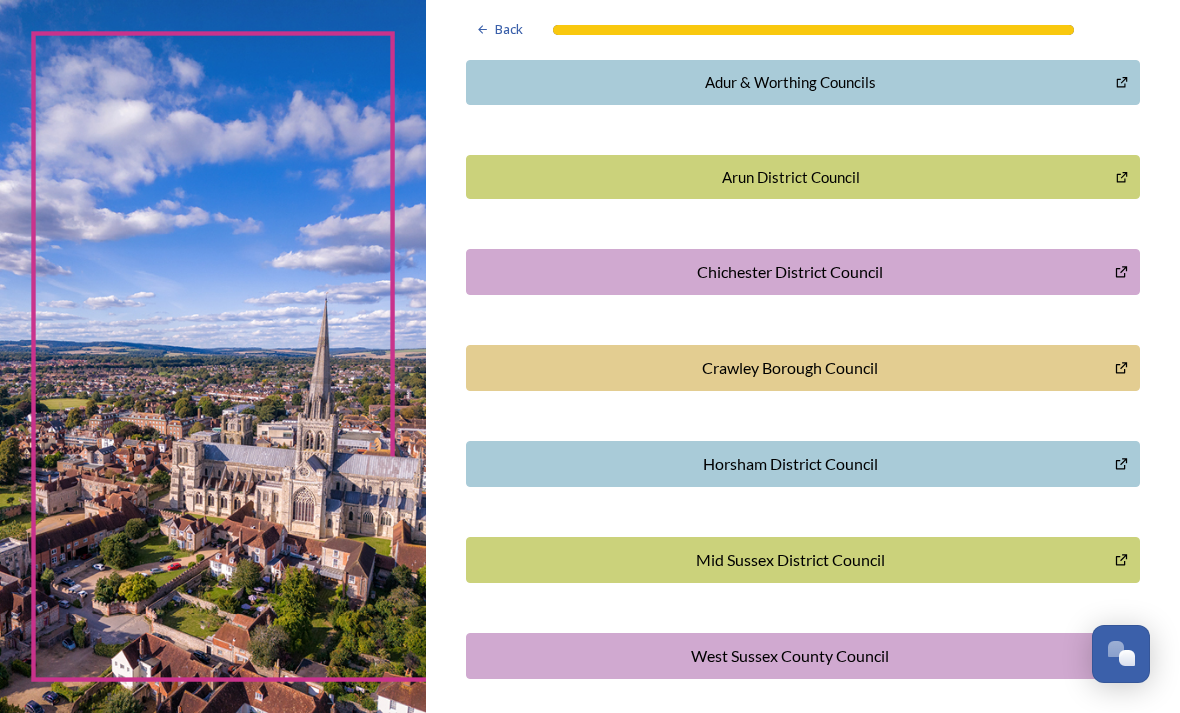 click on "Mid Sussex District Council" at bounding box center (790, 560) 